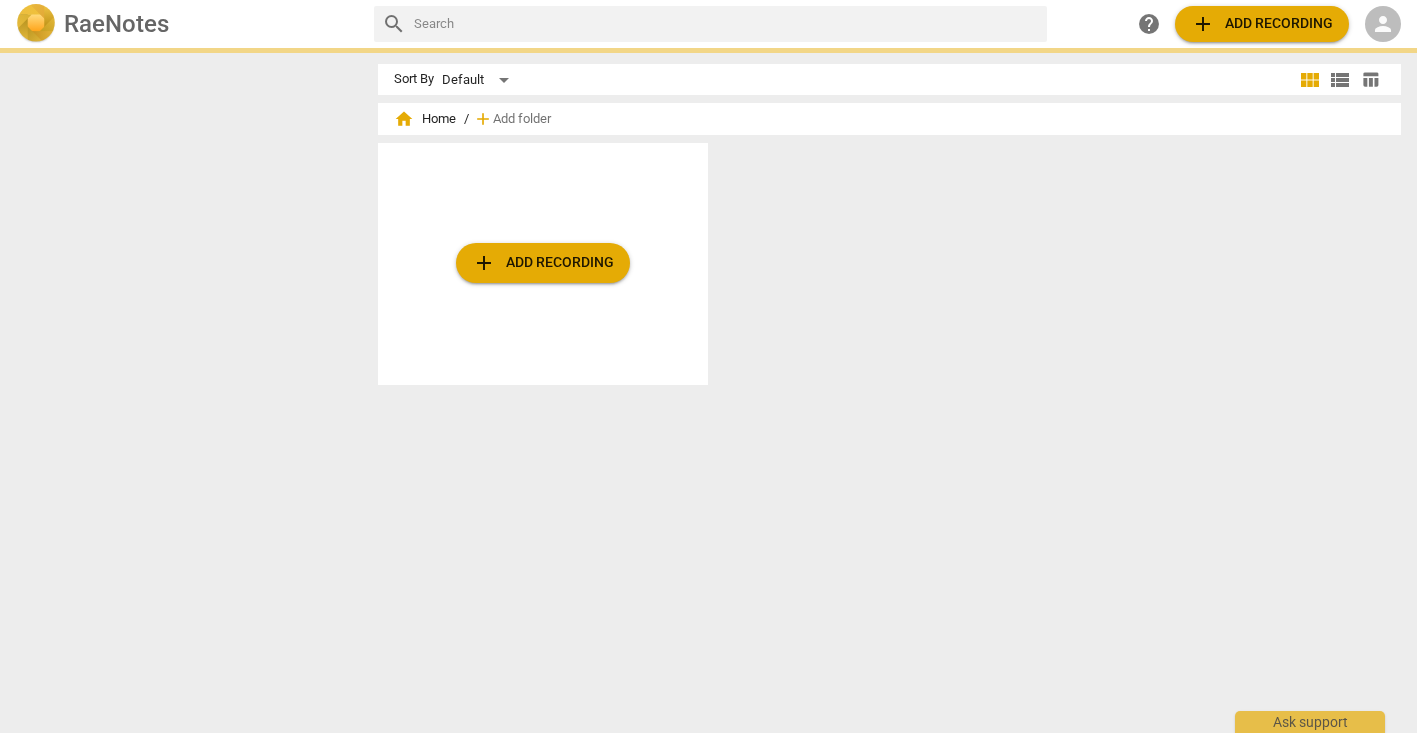 scroll, scrollTop: 0, scrollLeft: 0, axis: both 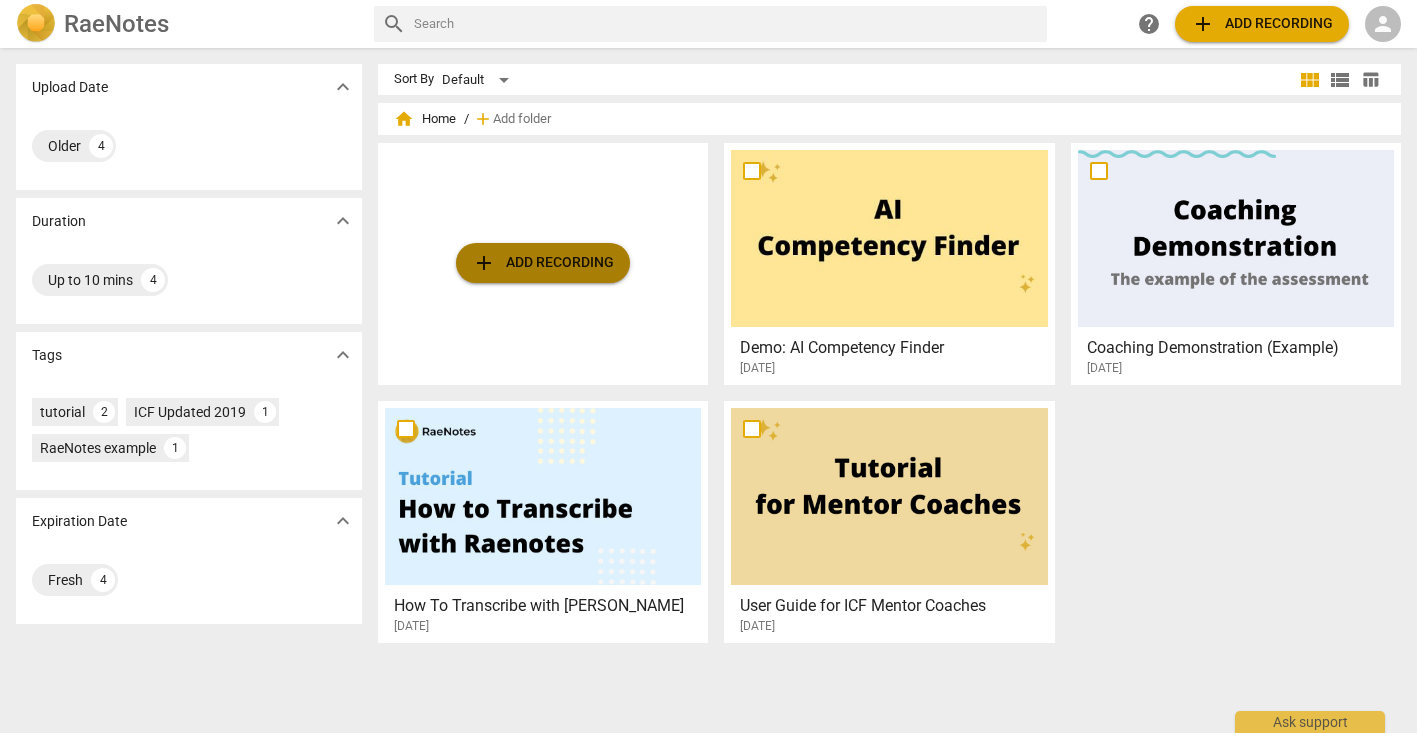 click on "add   Add recording" at bounding box center (543, 263) 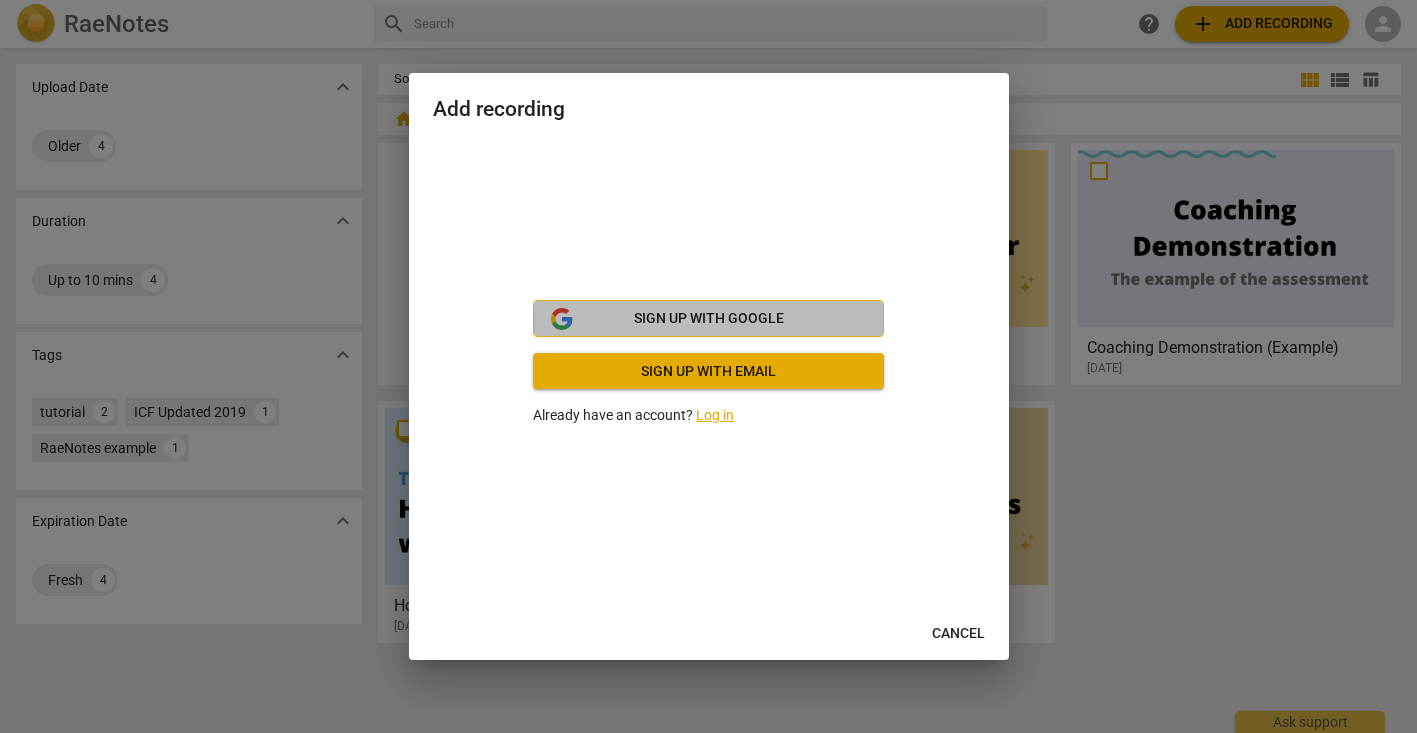 click on "Sign up with Google" at bounding box center (708, 319) 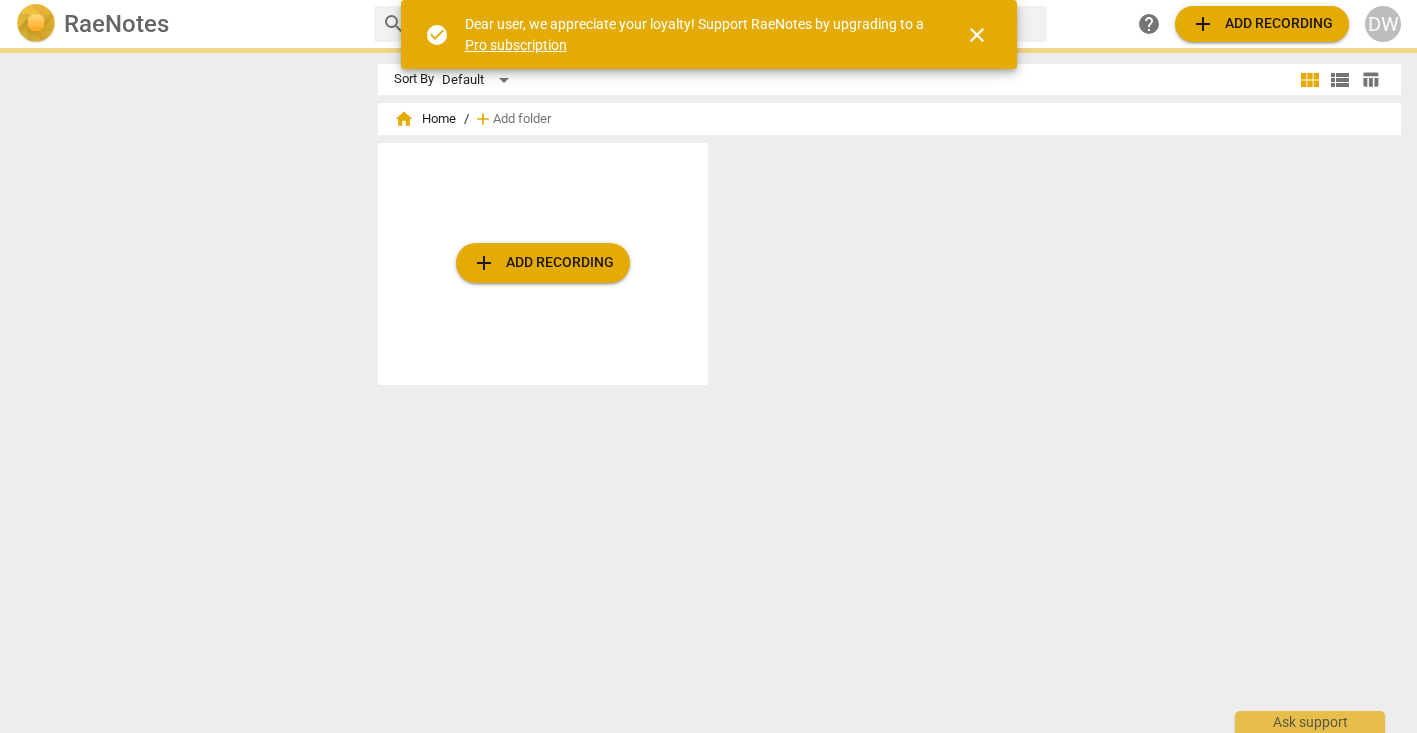 scroll, scrollTop: 0, scrollLeft: 0, axis: both 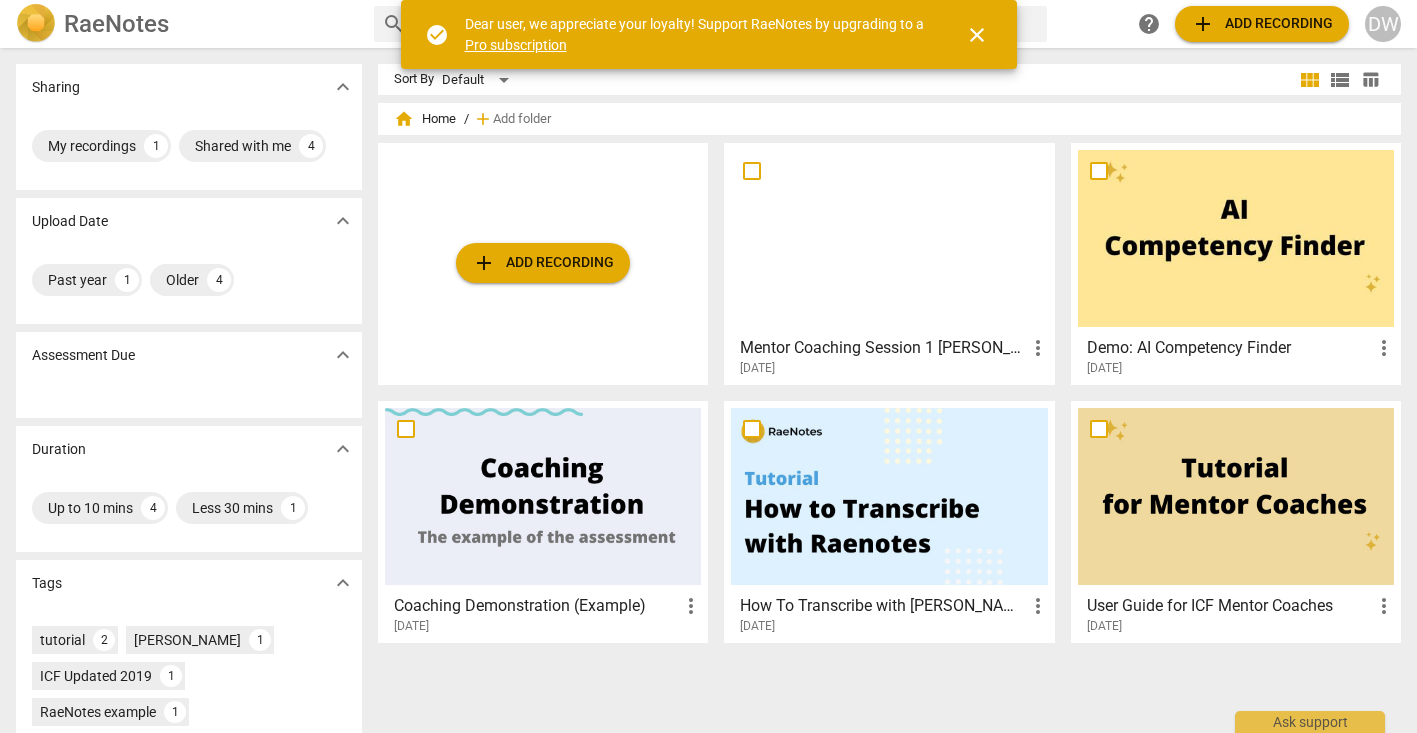 click on "close" at bounding box center [977, 35] 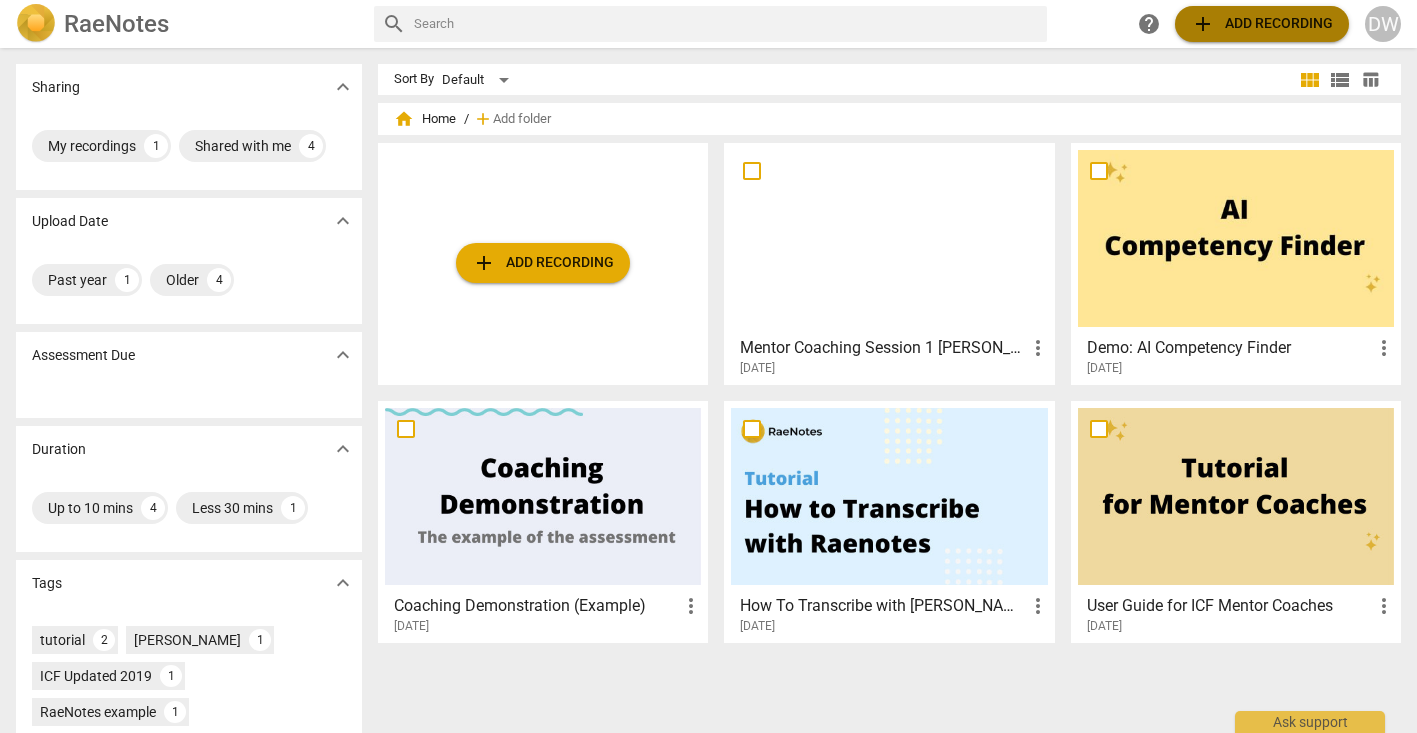 click on "add   Add recording" at bounding box center [1262, 24] 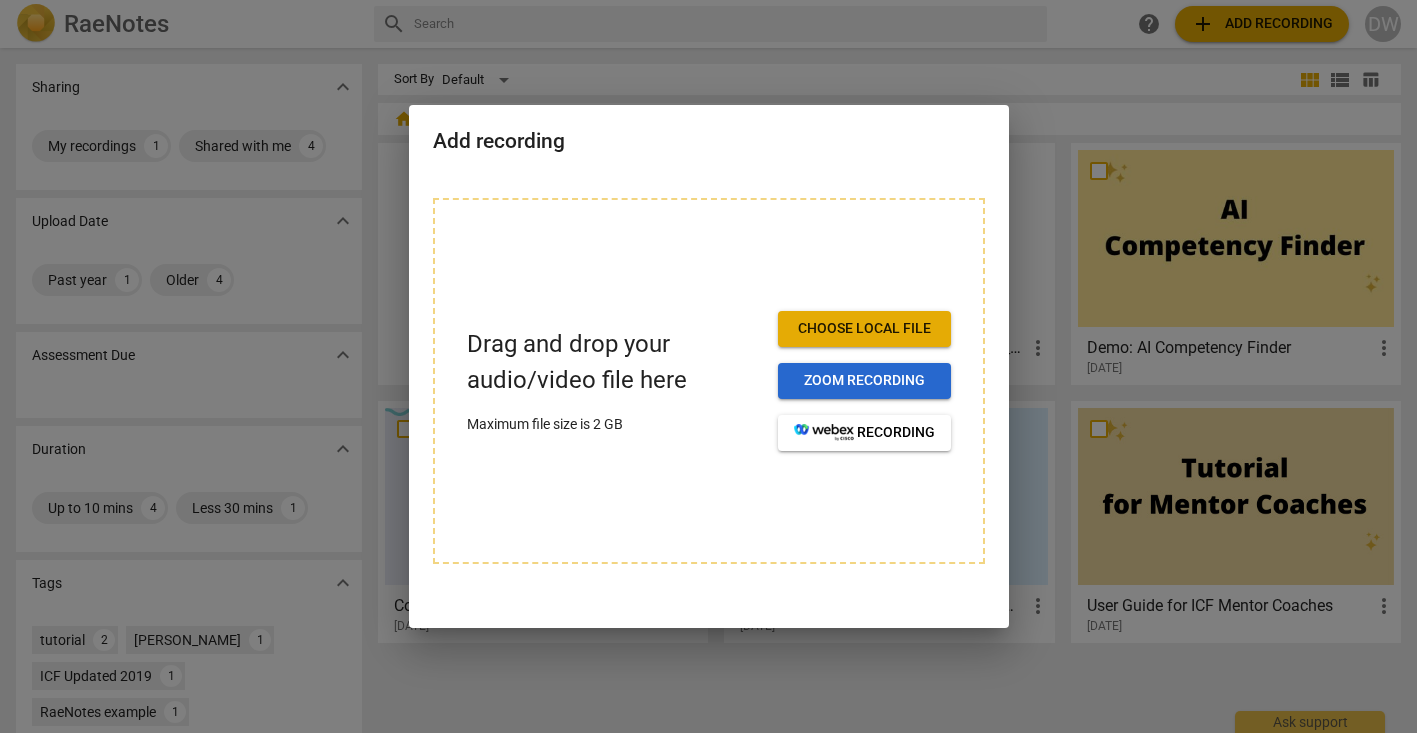 click on "Zoom recording" at bounding box center [864, 381] 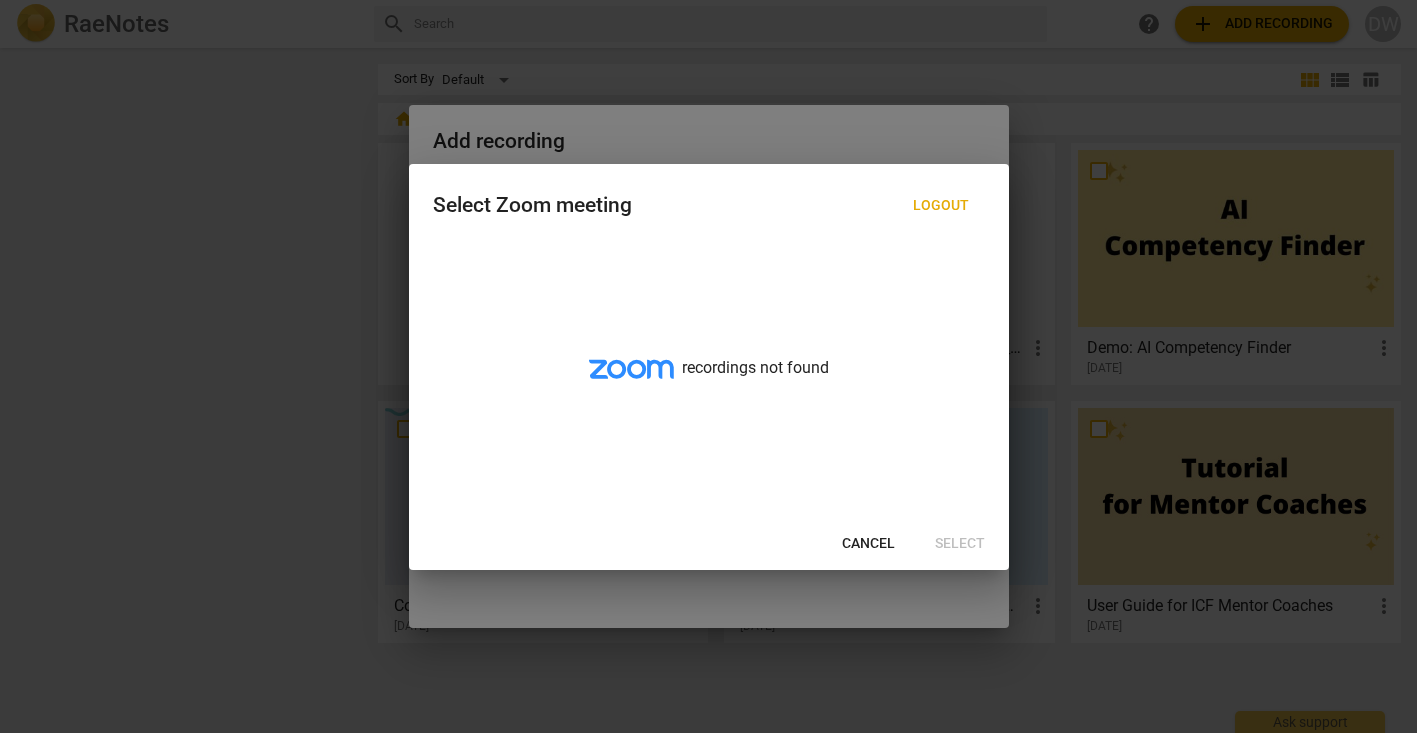 scroll, scrollTop: 0, scrollLeft: 0, axis: both 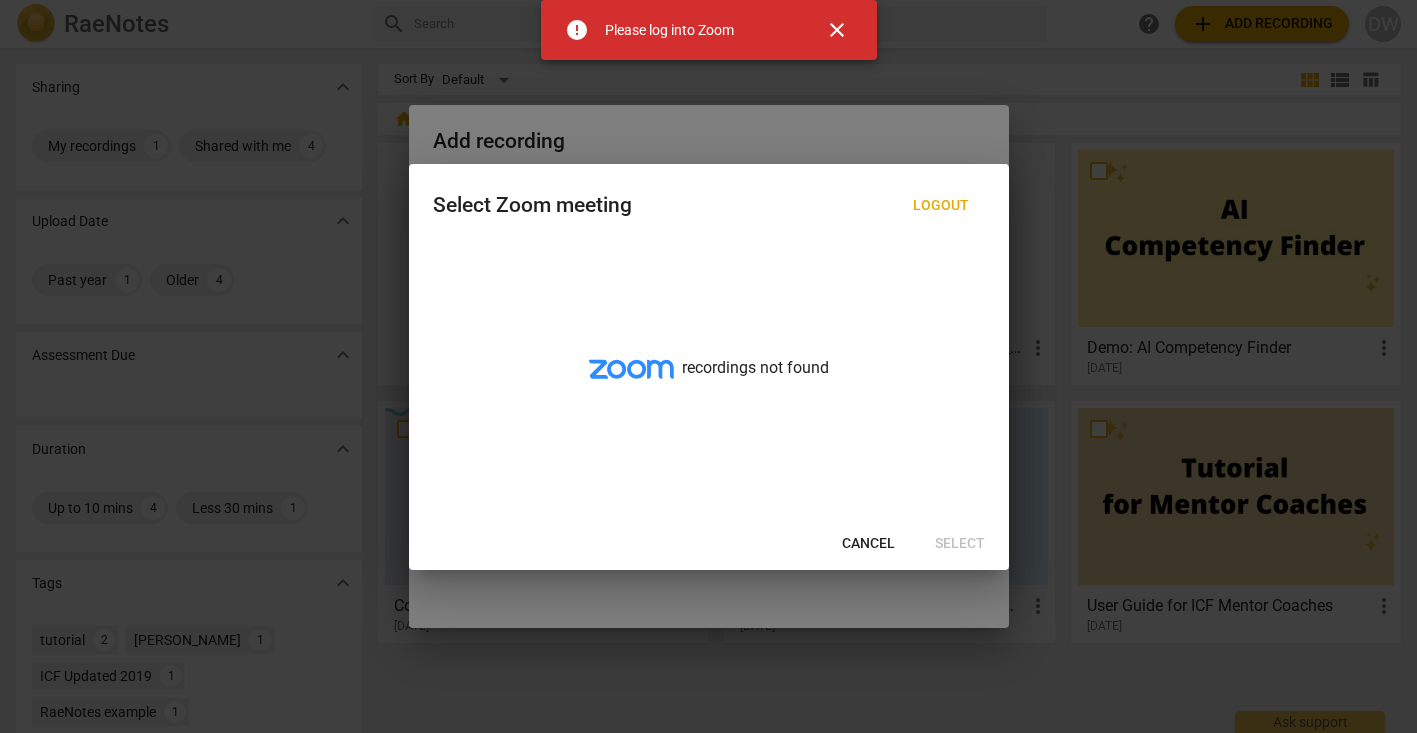 click on "close" at bounding box center [837, 30] 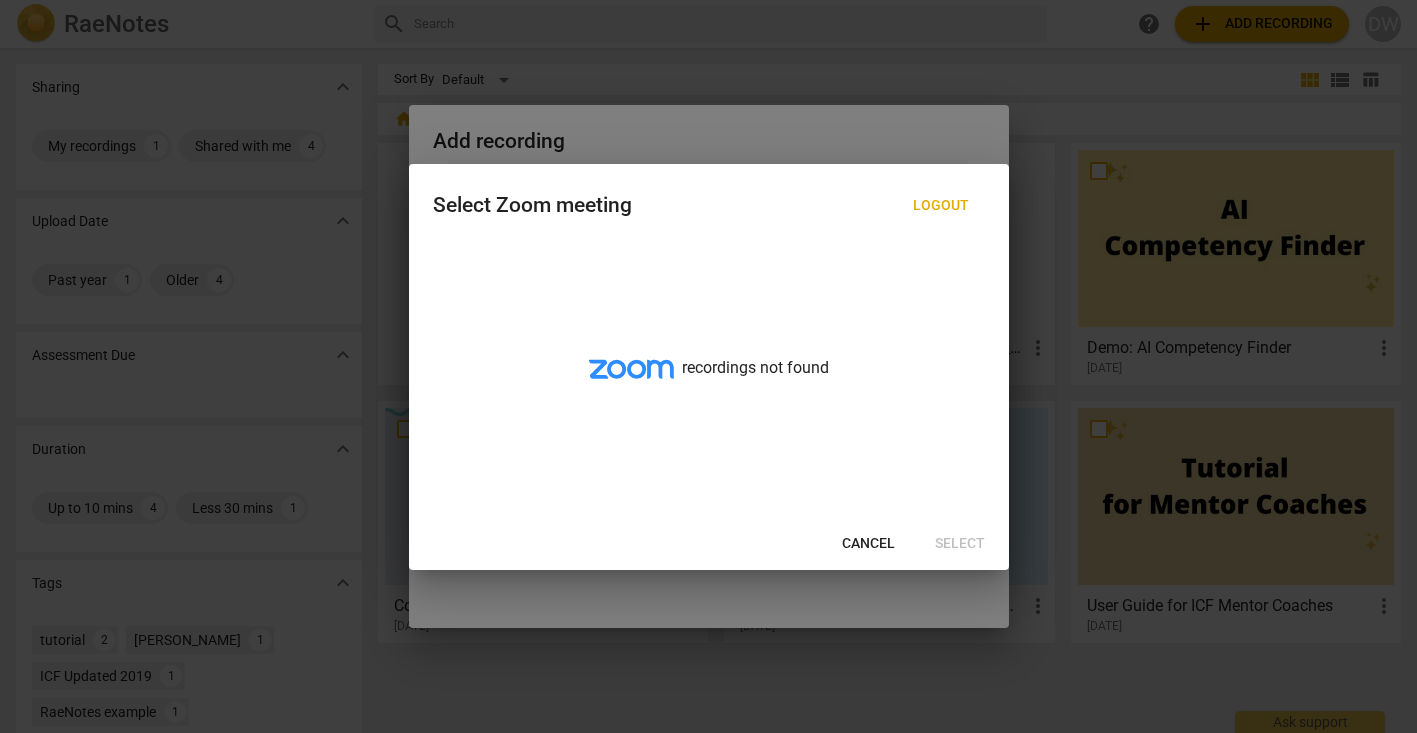 click on "recordings not found" at bounding box center [709, 381] 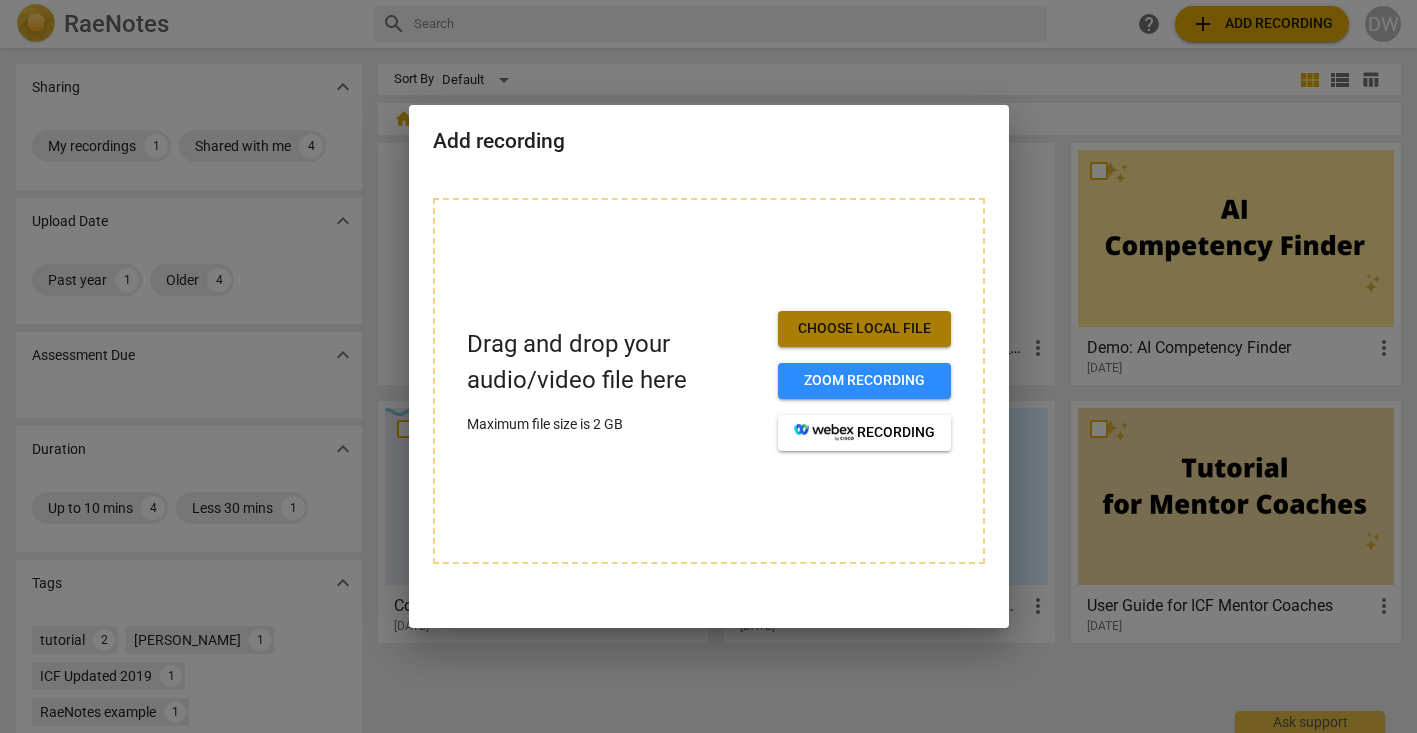 click on "Choose local file" at bounding box center (864, 329) 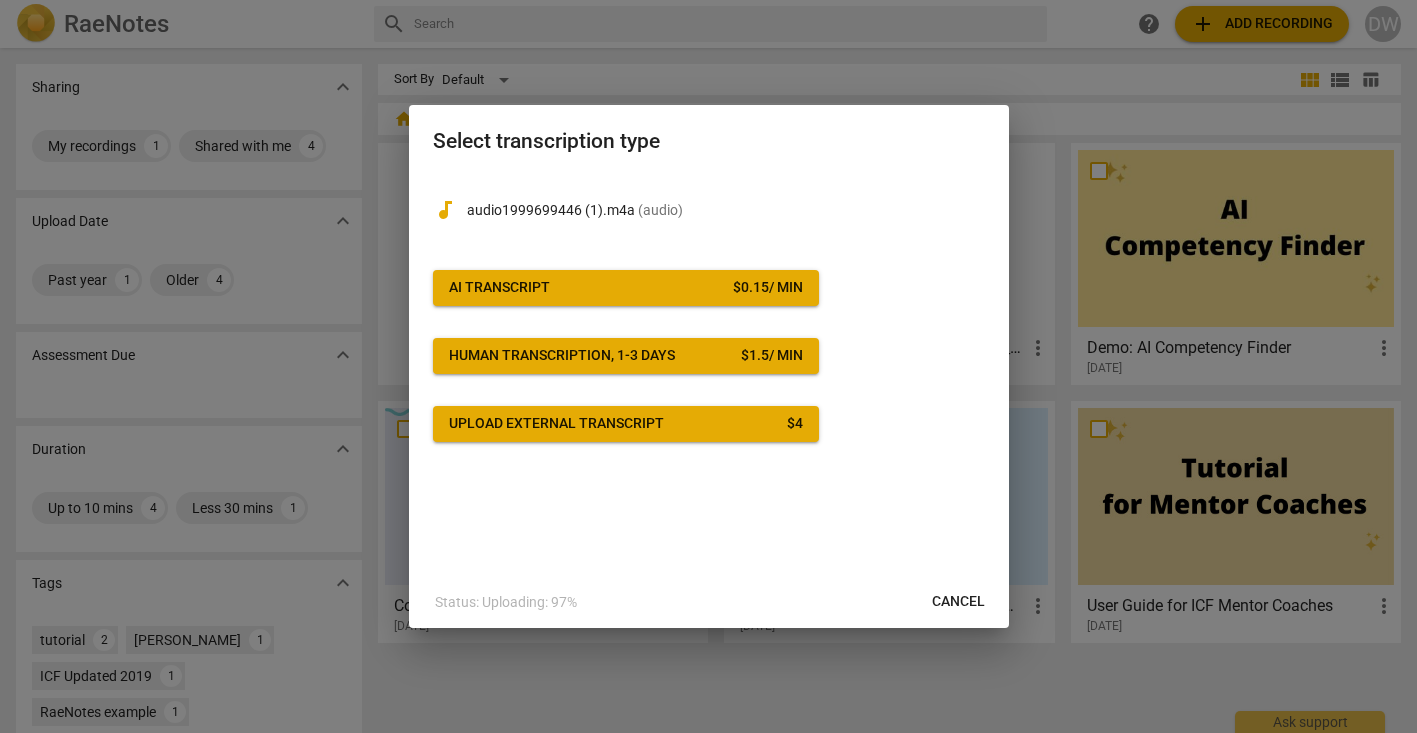 click on "AI Transcript $ 0.15  / min" at bounding box center (626, 288) 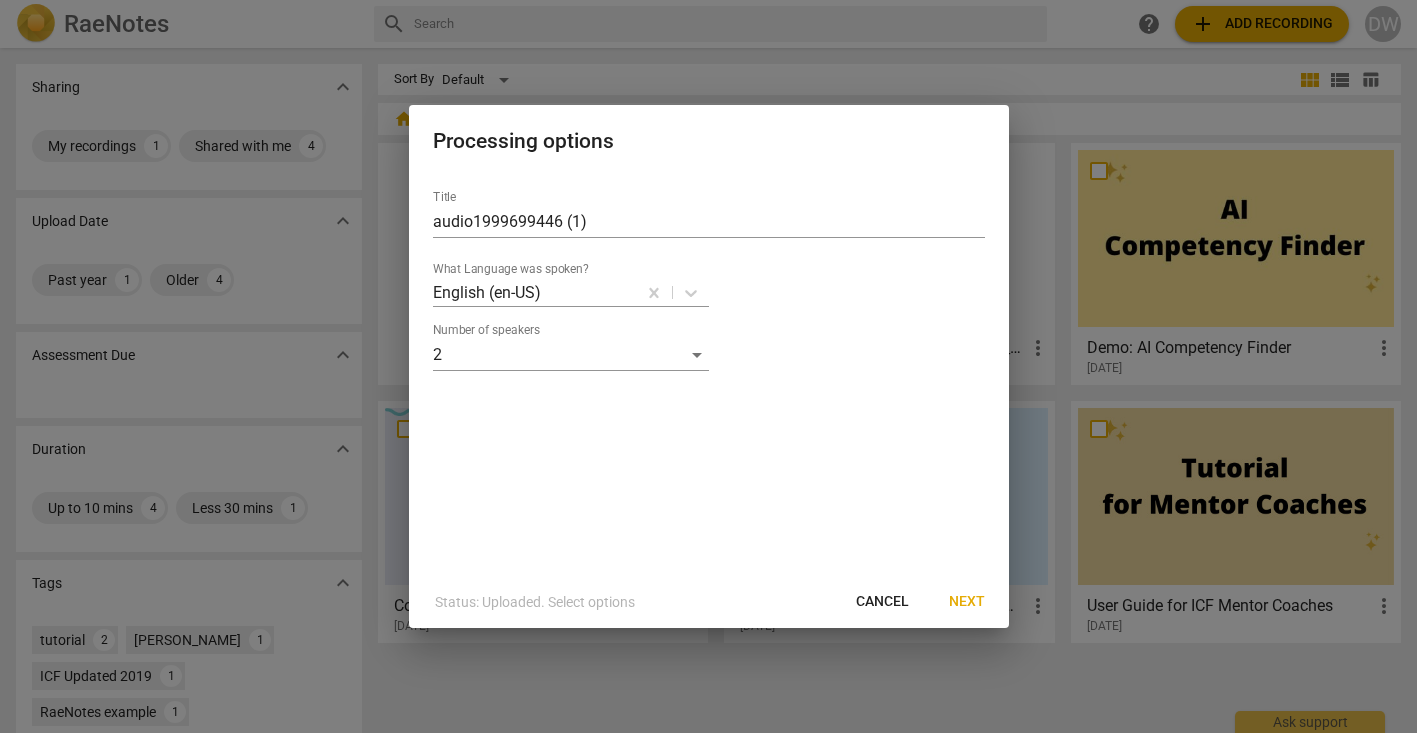 click on "Cancel" at bounding box center (882, 602) 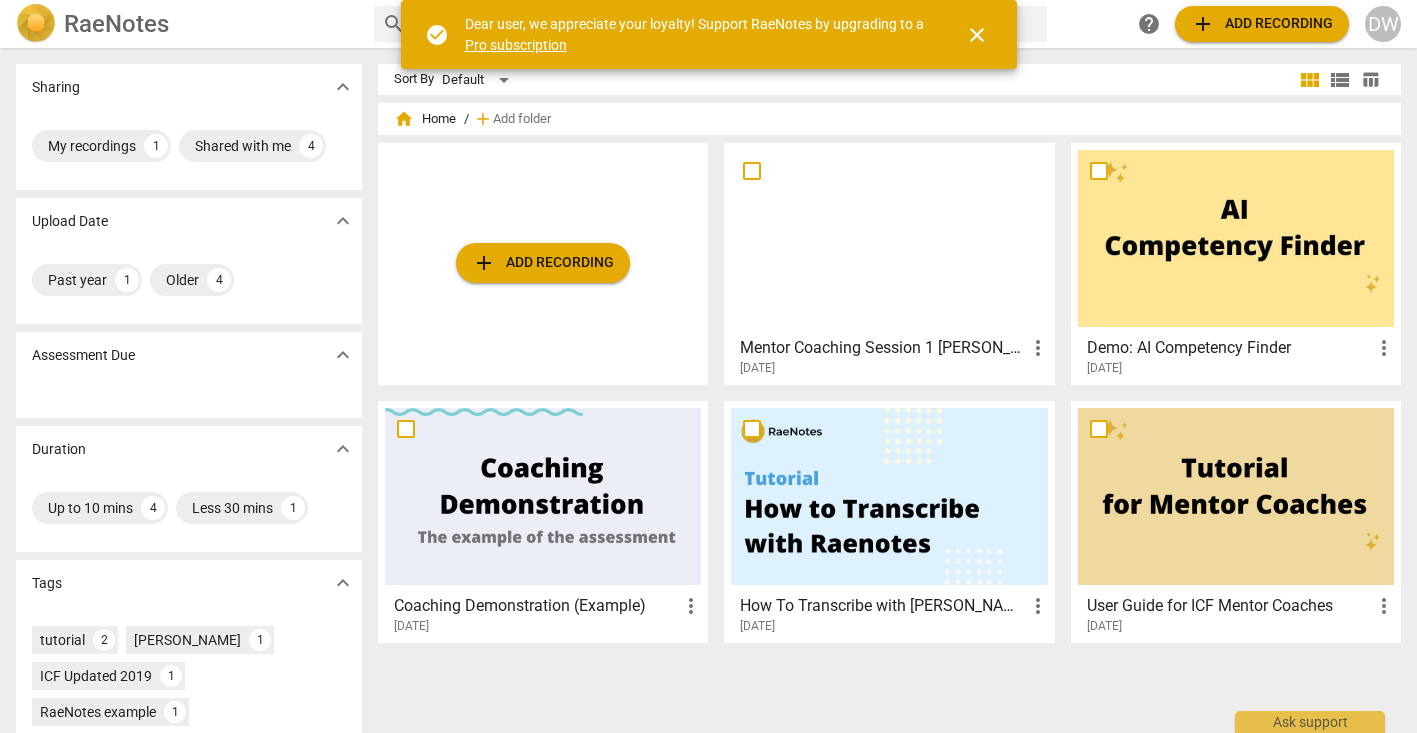 scroll, scrollTop: 0, scrollLeft: 0, axis: both 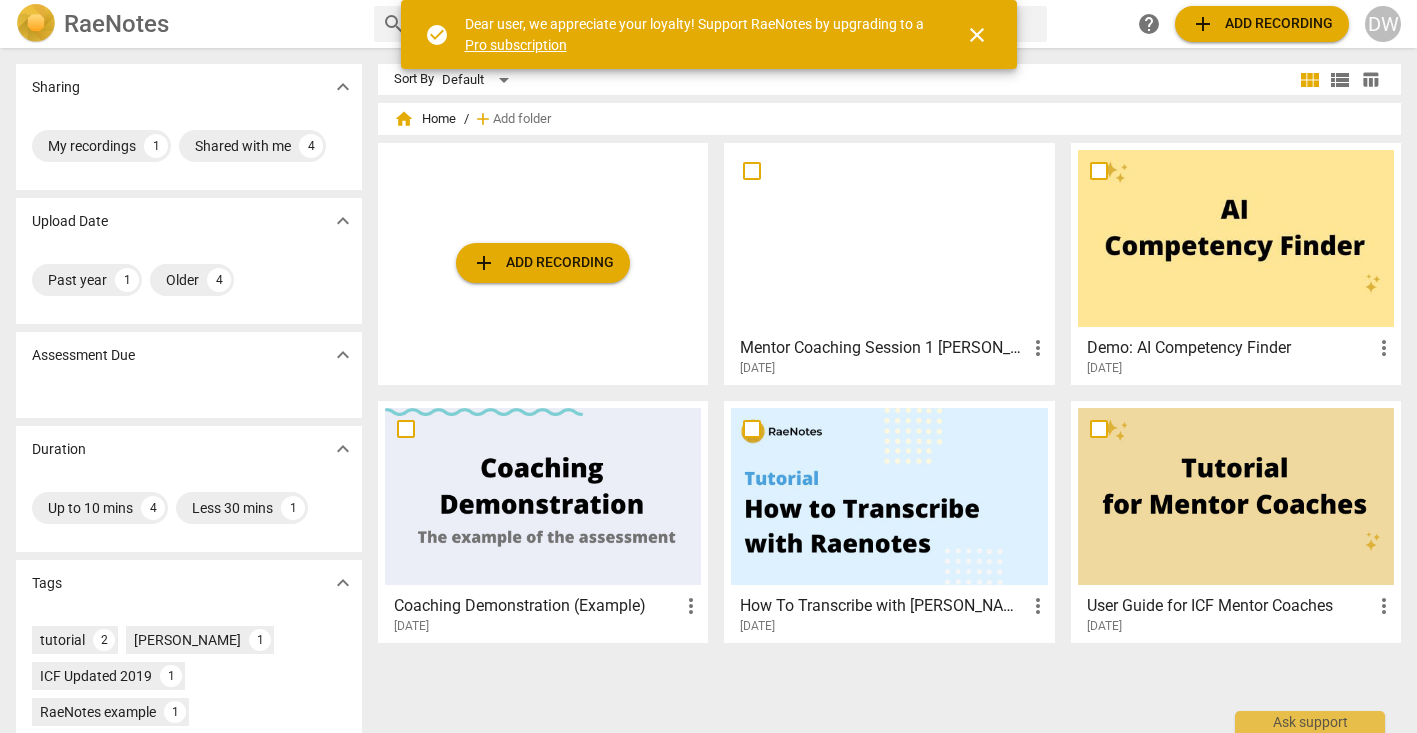 click on "add   Add recording" at bounding box center (1262, 24) 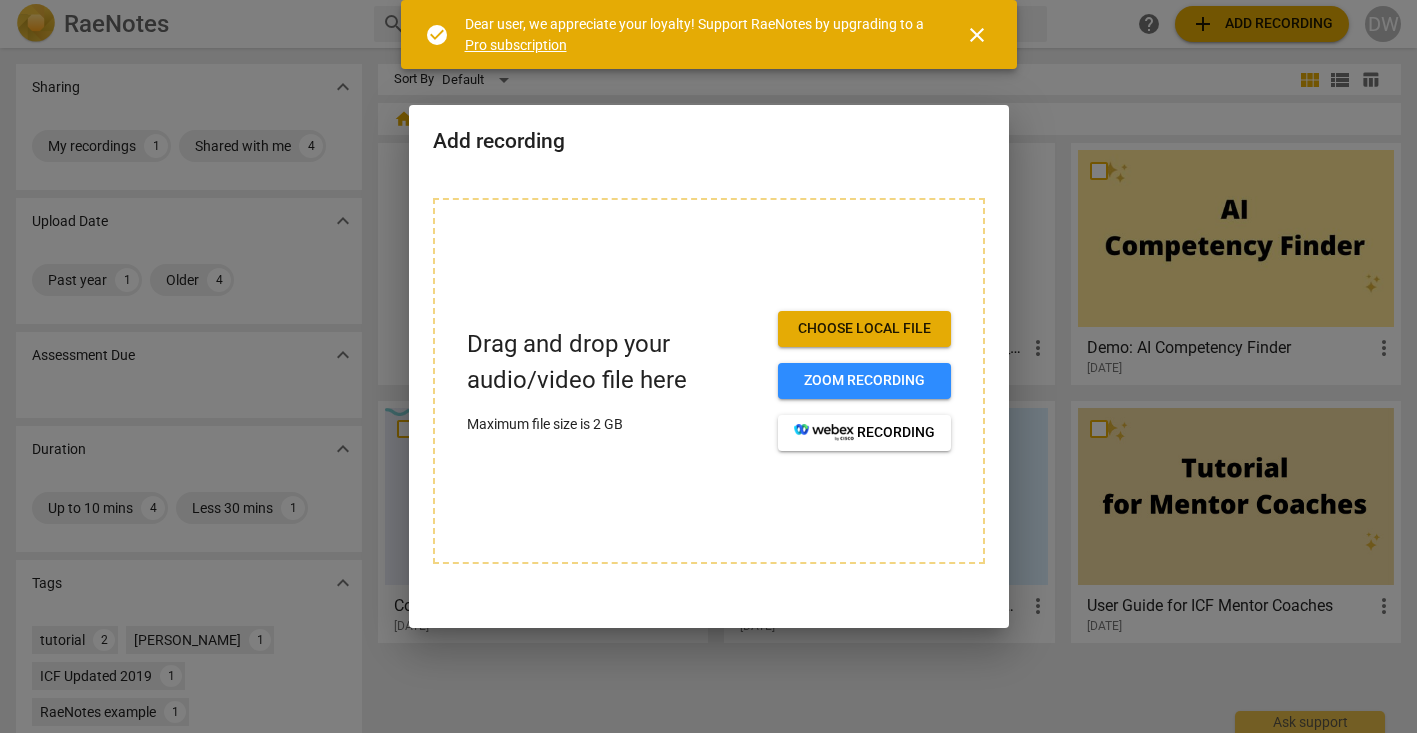 click on "Choose local file" at bounding box center [864, 329] 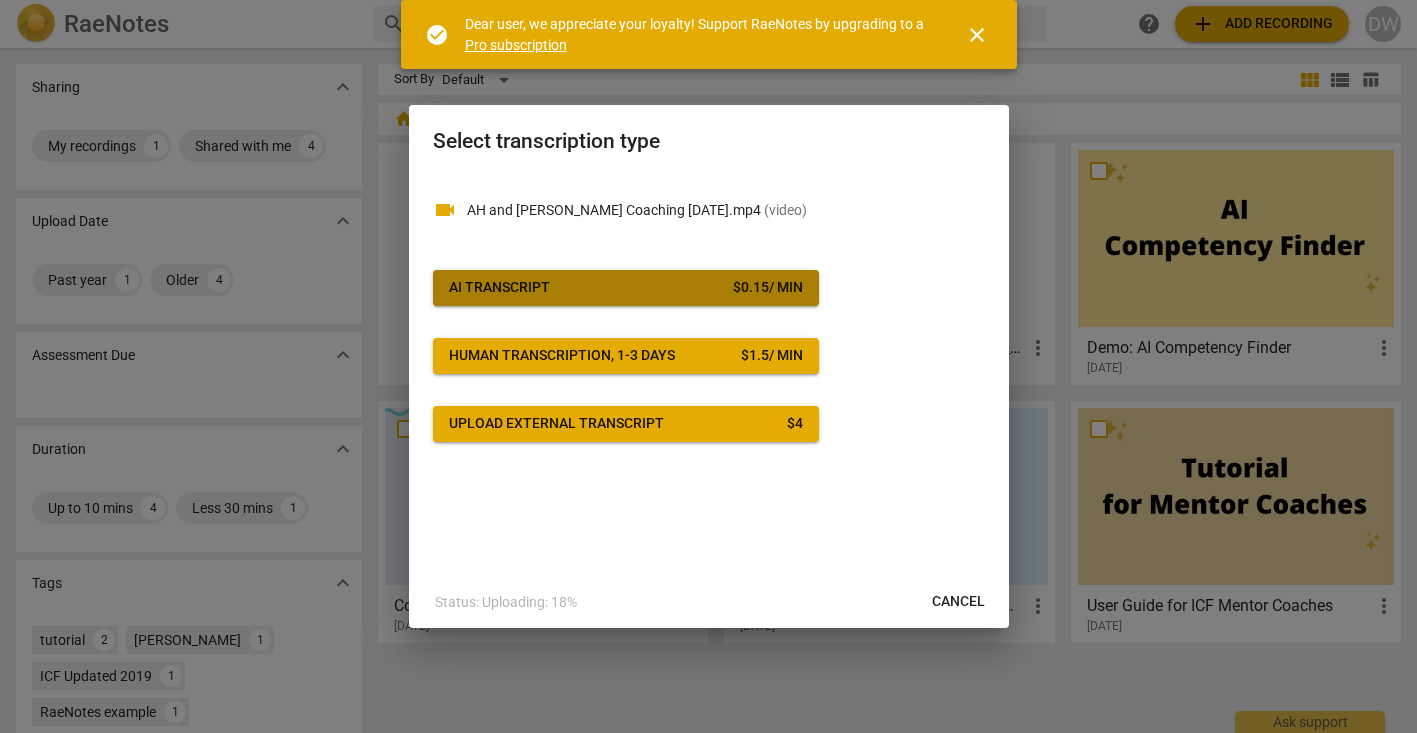 click on "AI Transcript $ 0.15  / min" at bounding box center [626, 288] 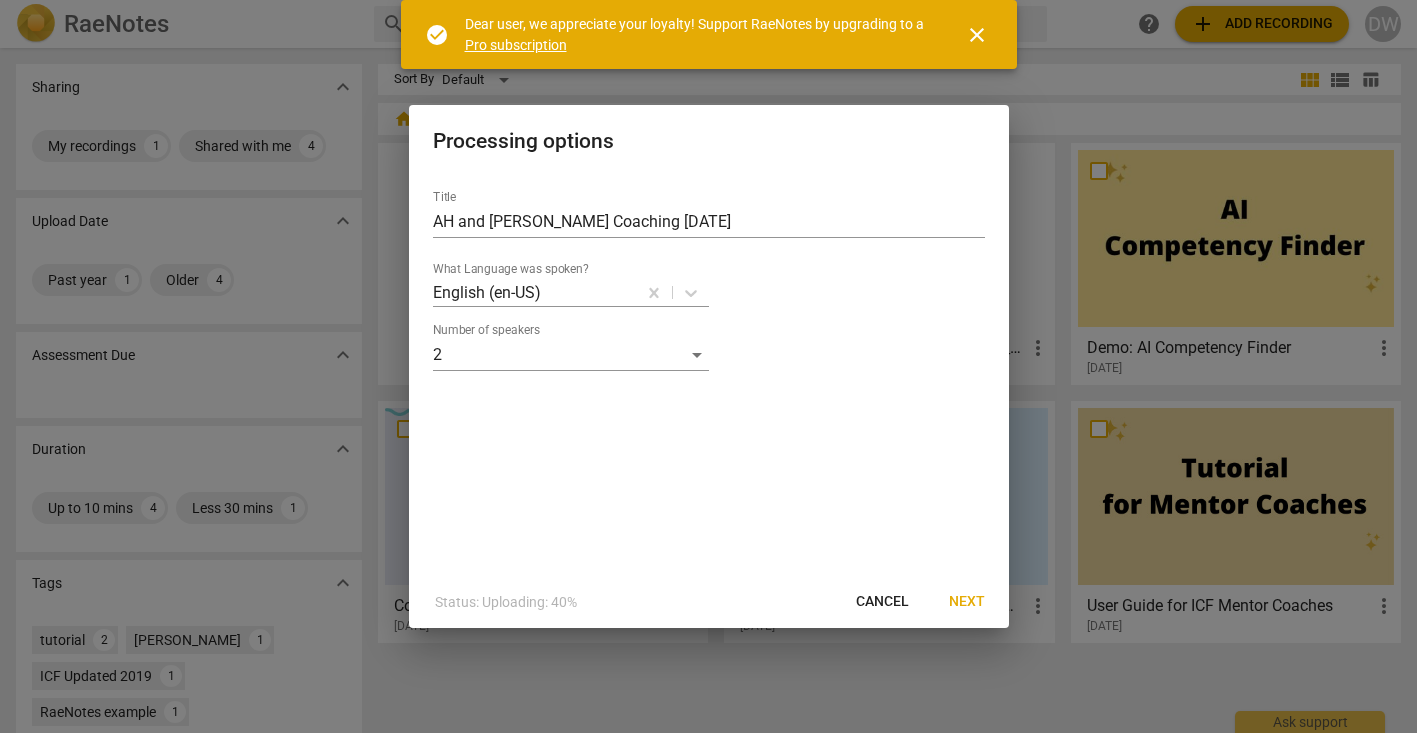 click on "Next" at bounding box center [967, 602] 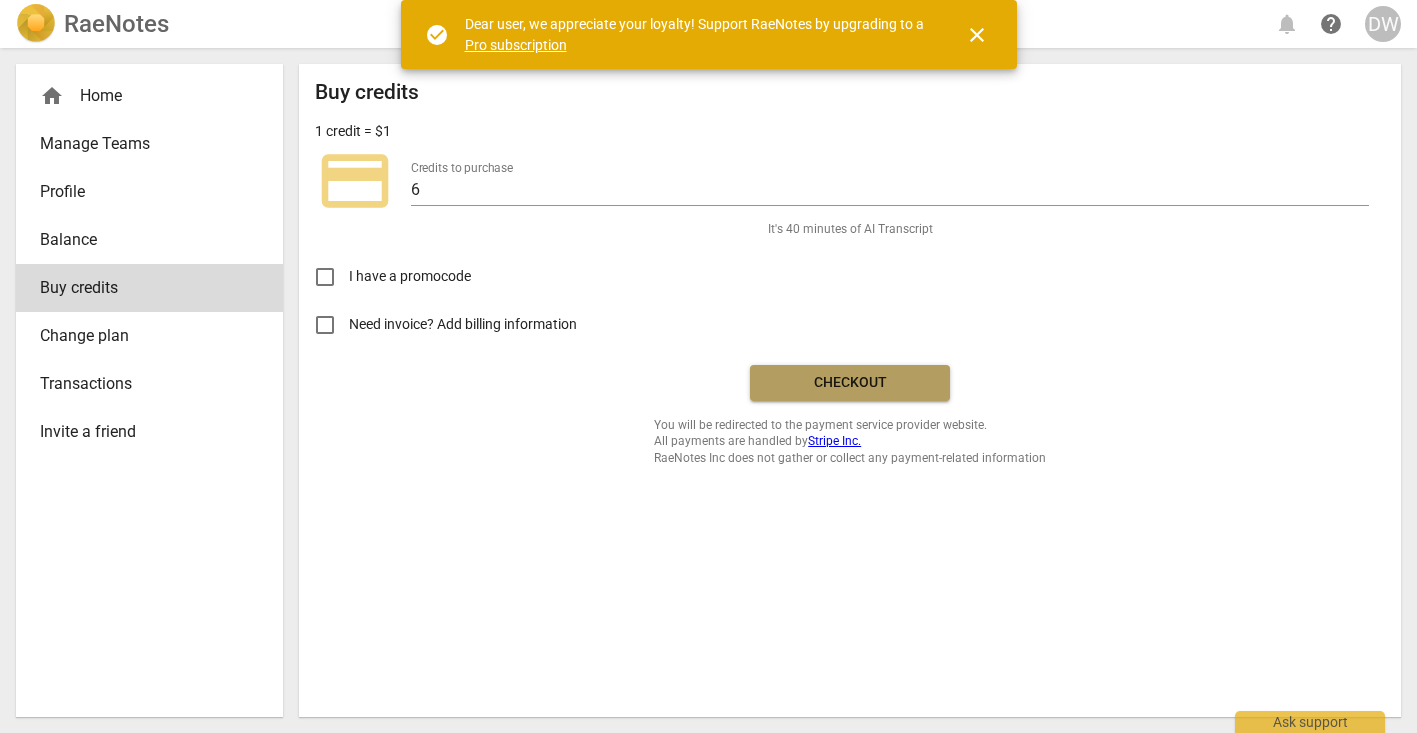 click on "Checkout" at bounding box center (850, 383) 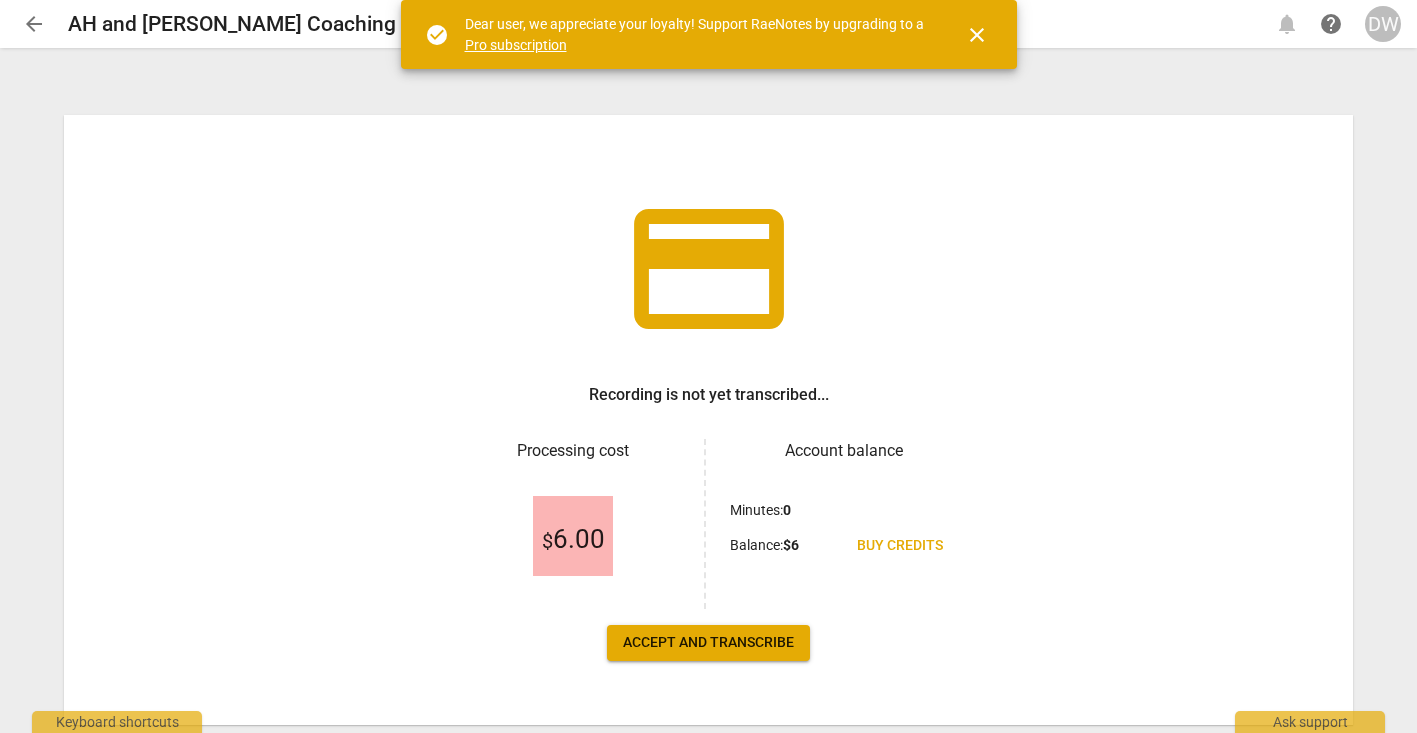 scroll, scrollTop: 0, scrollLeft: 0, axis: both 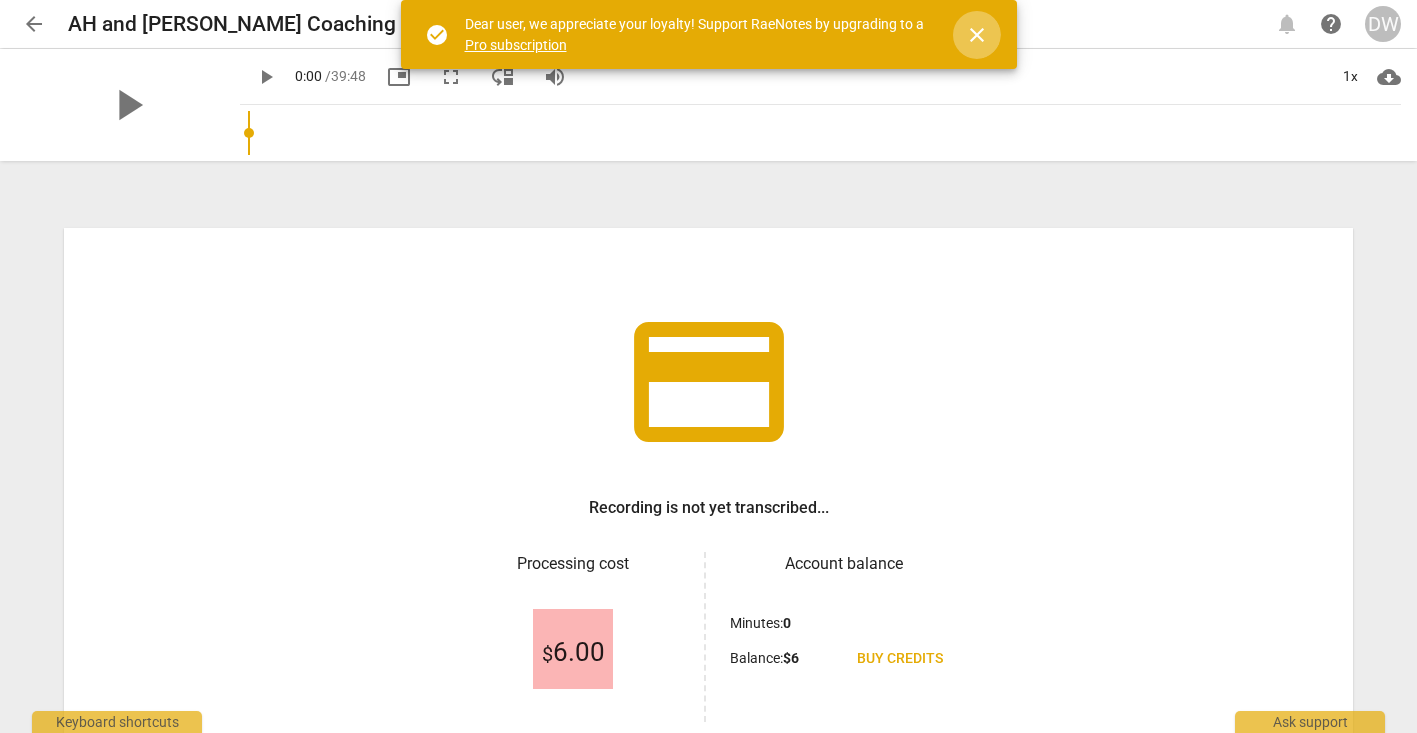 click on "close" at bounding box center [977, 35] 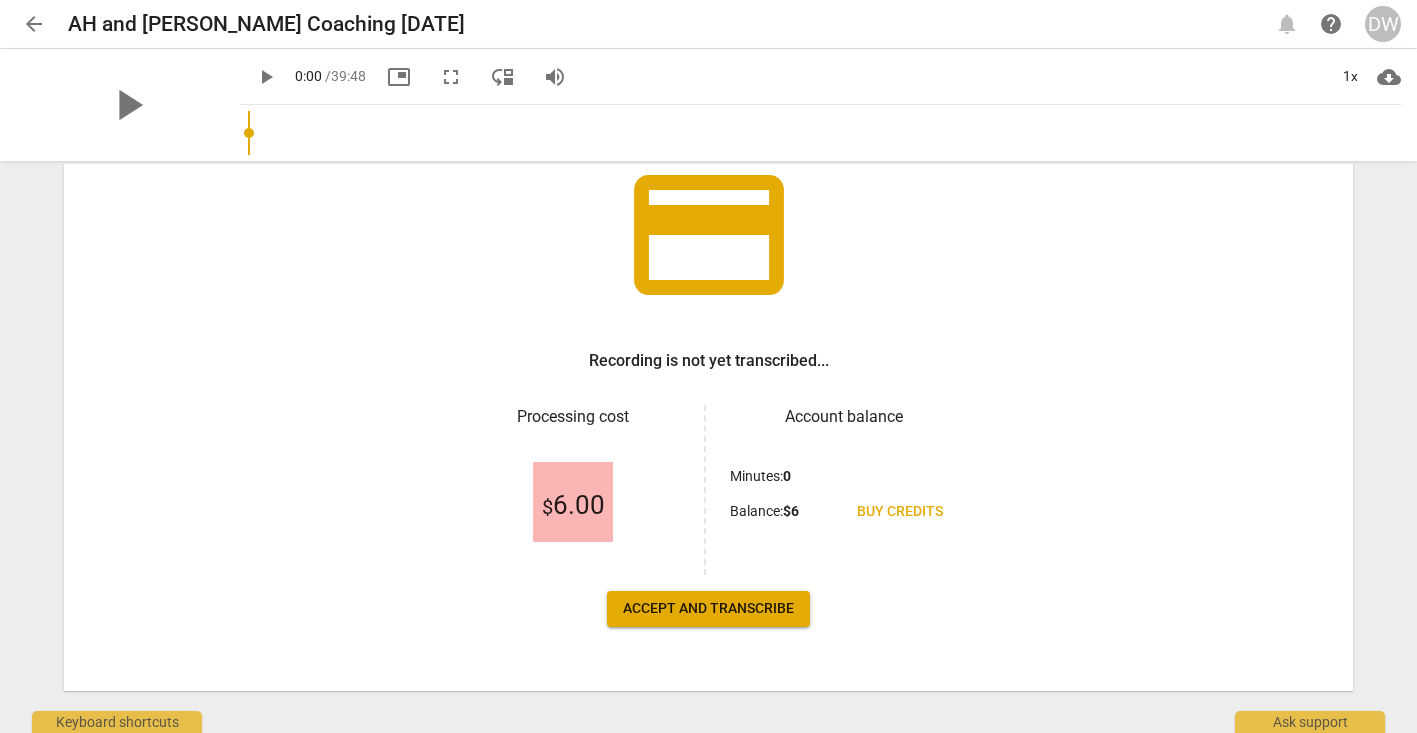scroll, scrollTop: 169, scrollLeft: 0, axis: vertical 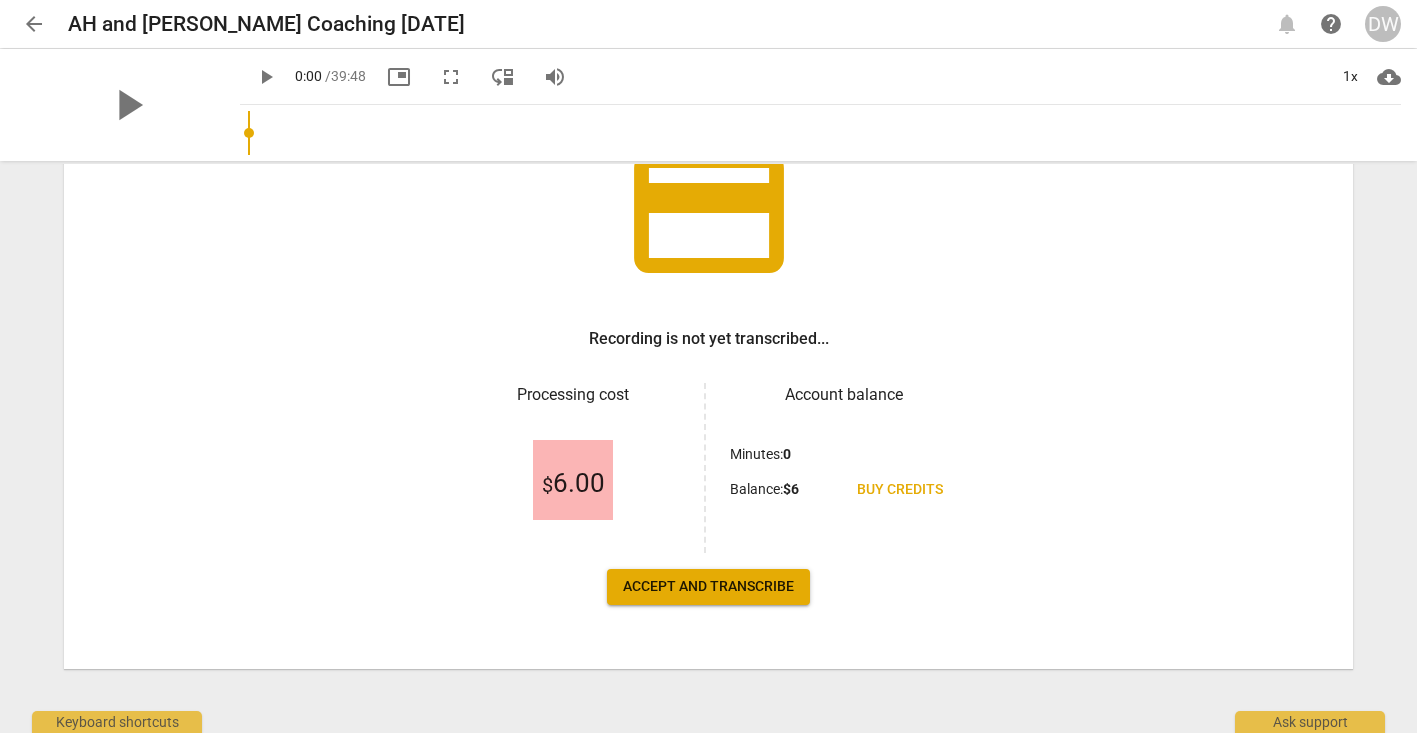 click on "Accept and transcribe" at bounding box center [708, 587] 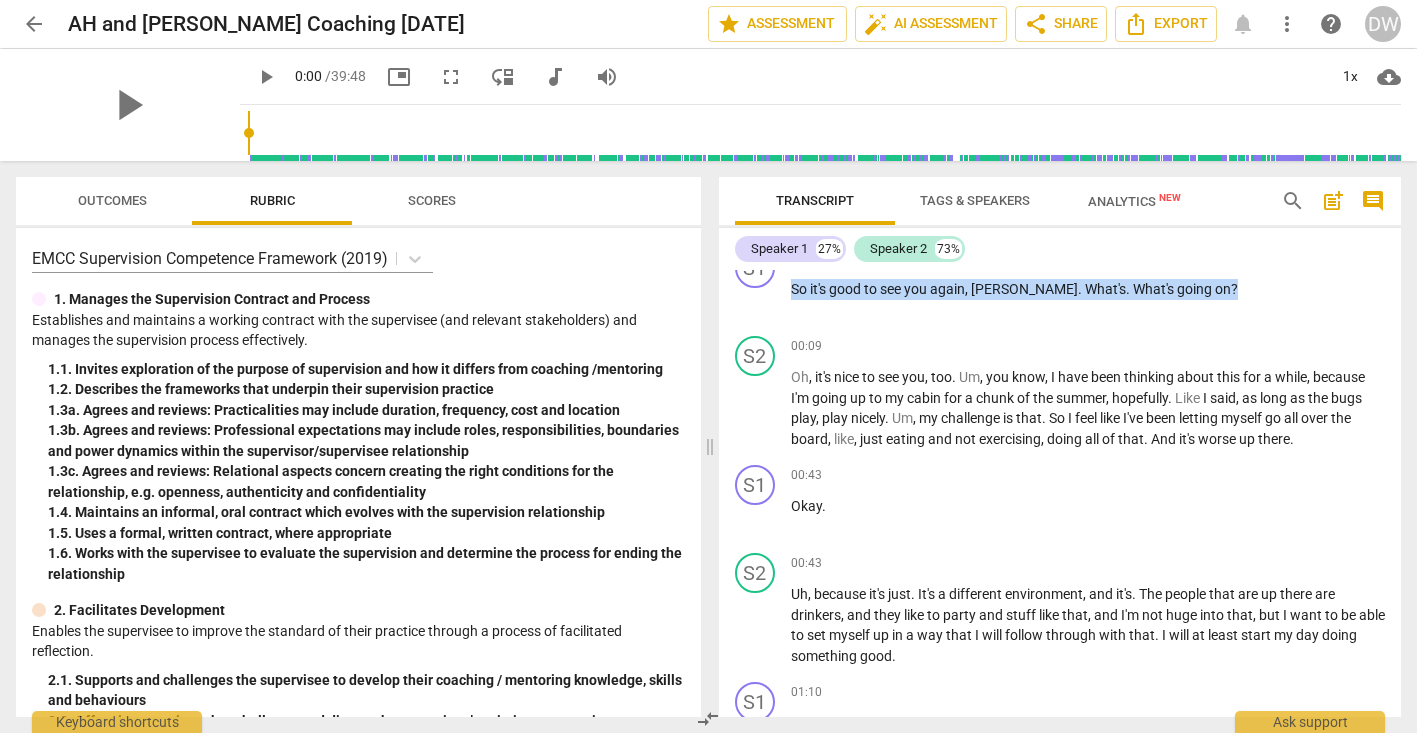 scroll, scrollTop: 0, scrollLeft: 0, axis: both 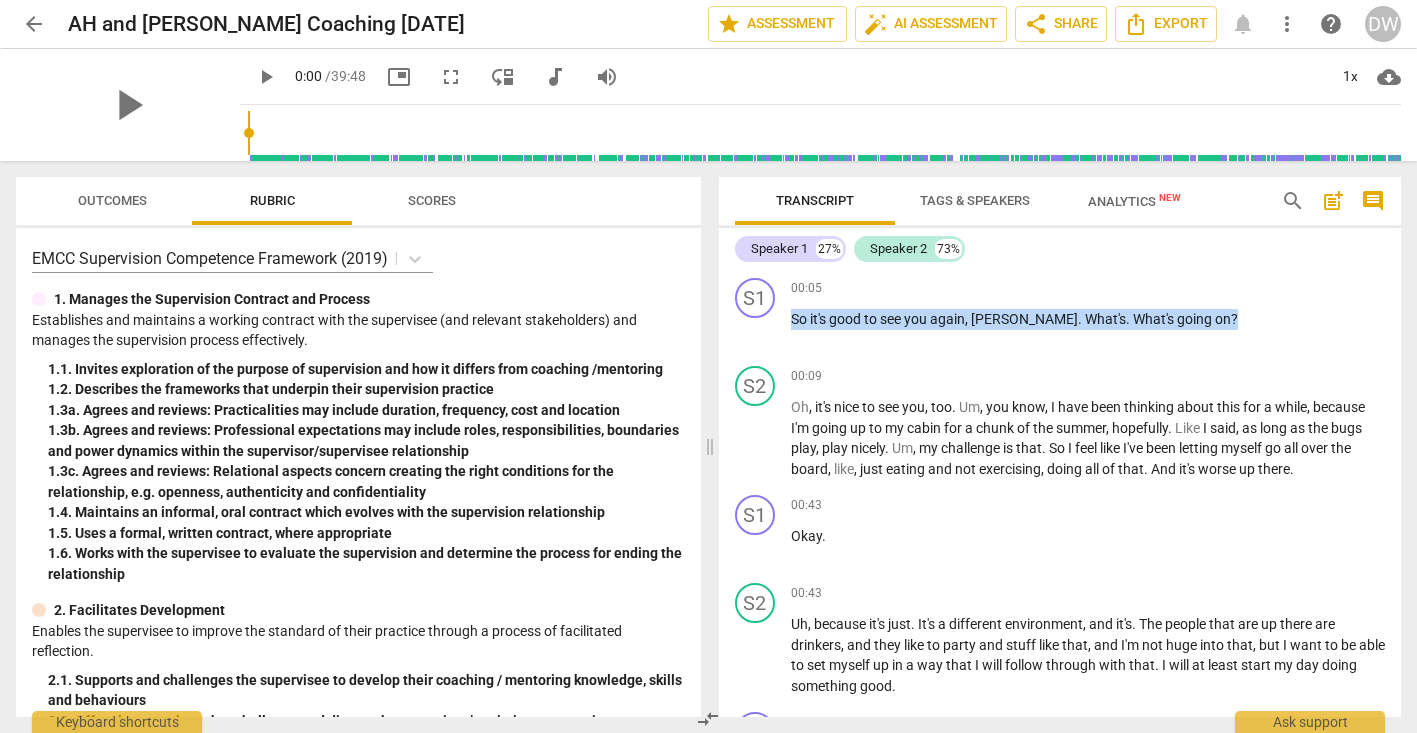 drag, startPoint x: 791, startPoint y: 318, endPoint x: 904, endPoint y: 632, distance: 333.71396 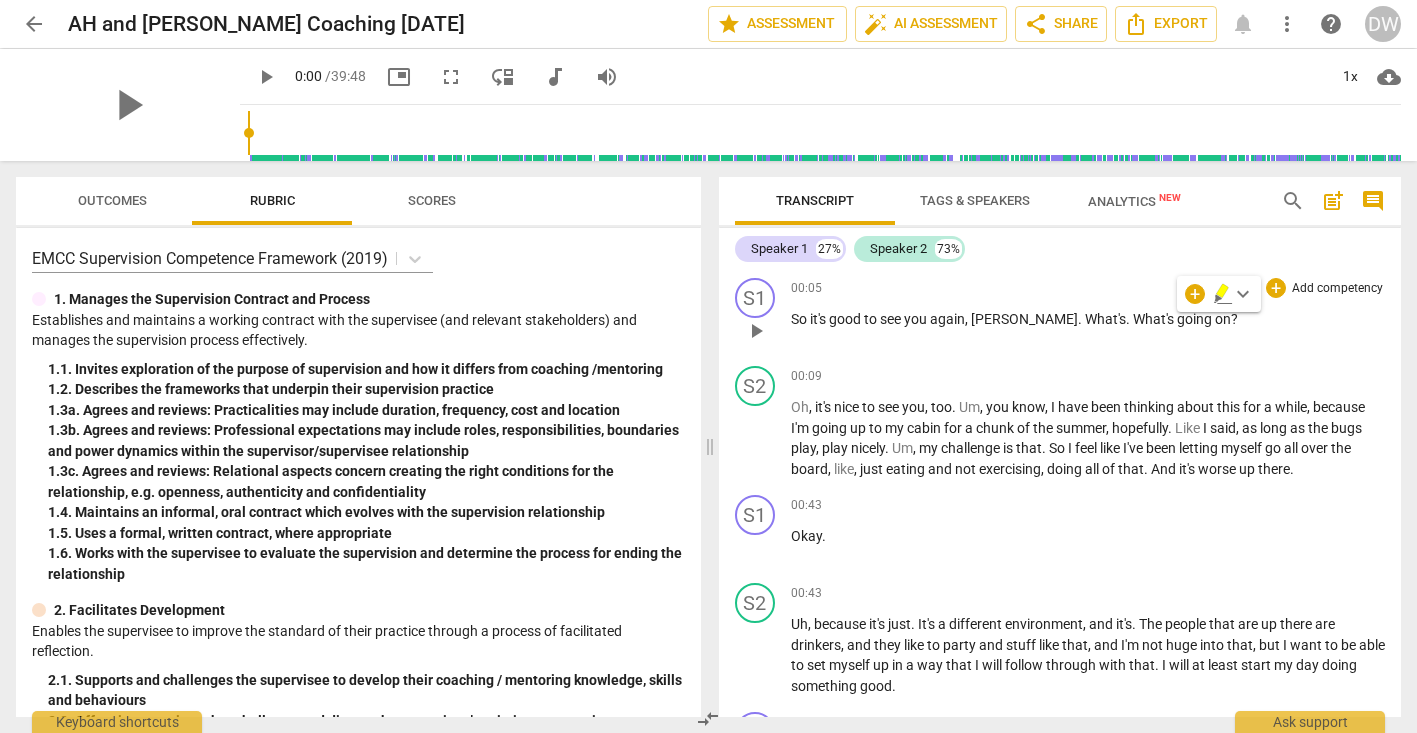 click on "00:05 + Add competency keyboard_arrow_right So   it's   good   to   see   you   again ,   [PERSON_NAME] .   What's .   What's   going   on ?" at bounding box center (1088, 314) 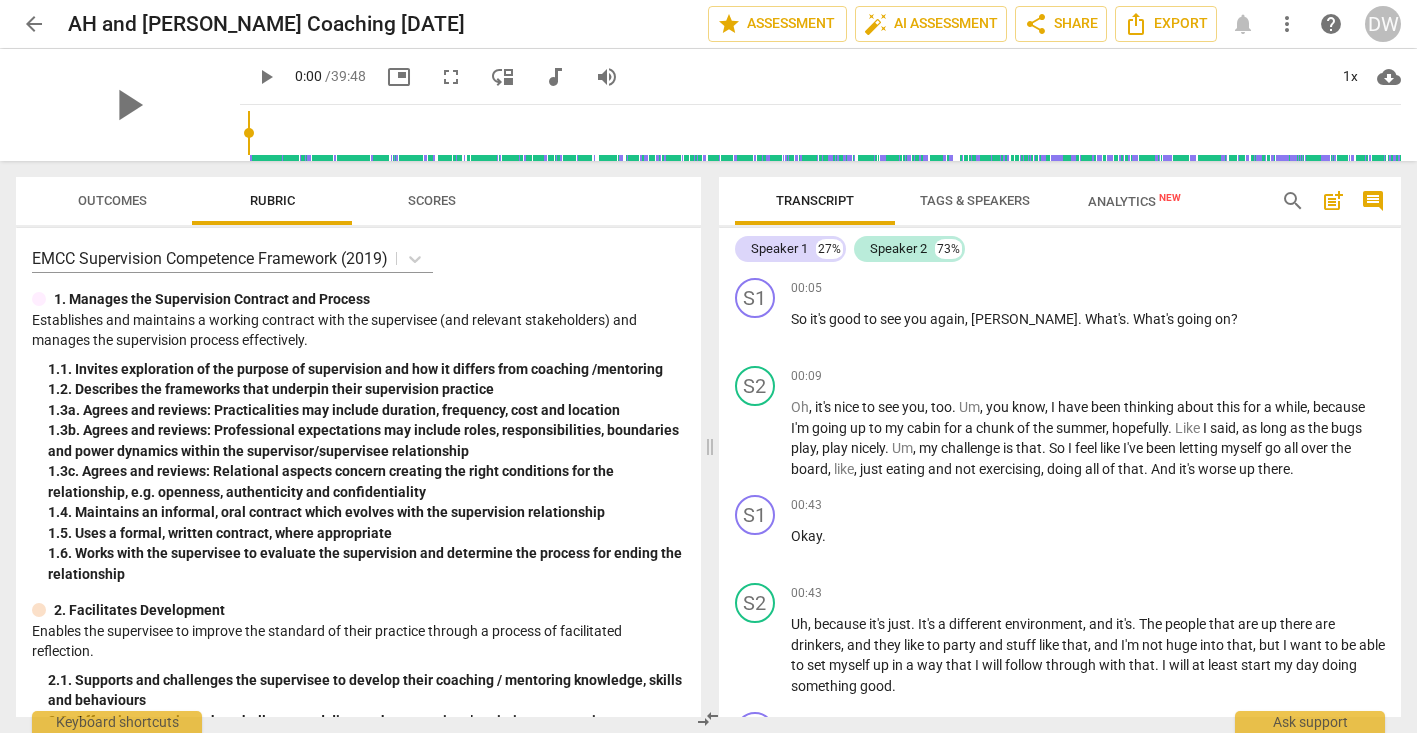 click on "Speaker 1 27% Speaker 2 73%" at bounding box center [1060, 249] 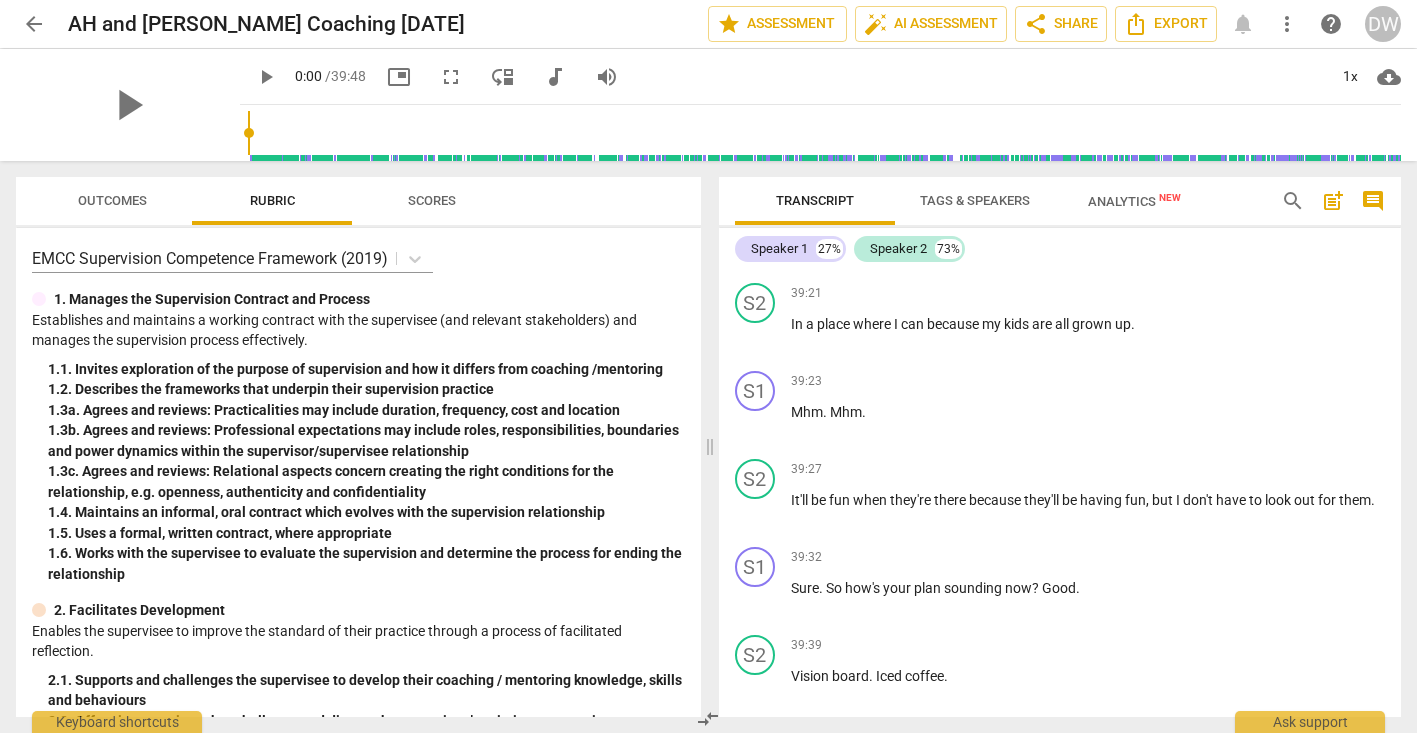scroll, scrollTop: 26828, scrollLeft: 0, axis: vertical 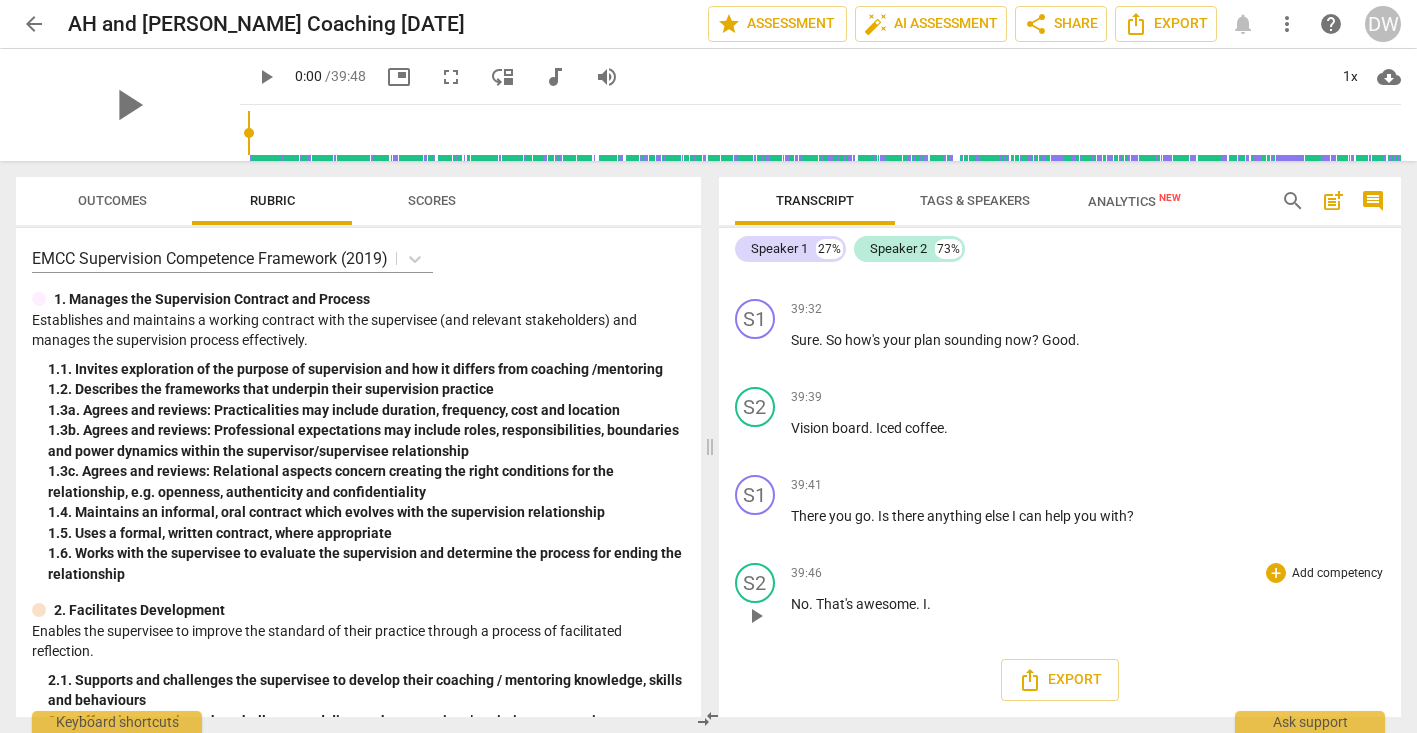 drag, startPoint x: 790, startPoint y: 316, endPoint x: 943, endPoint y: 585, distance: 309.4673 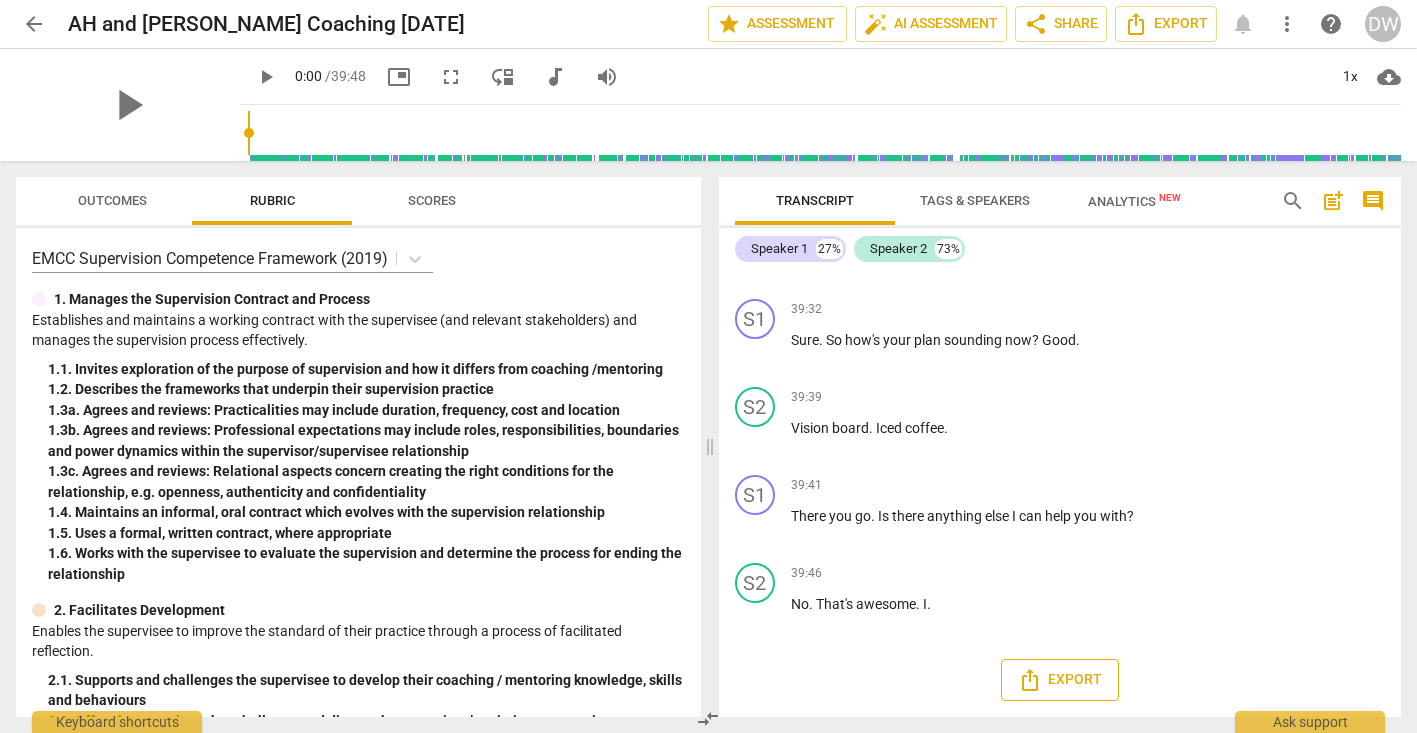 click on "Export" at bounding box center (1060, 680) 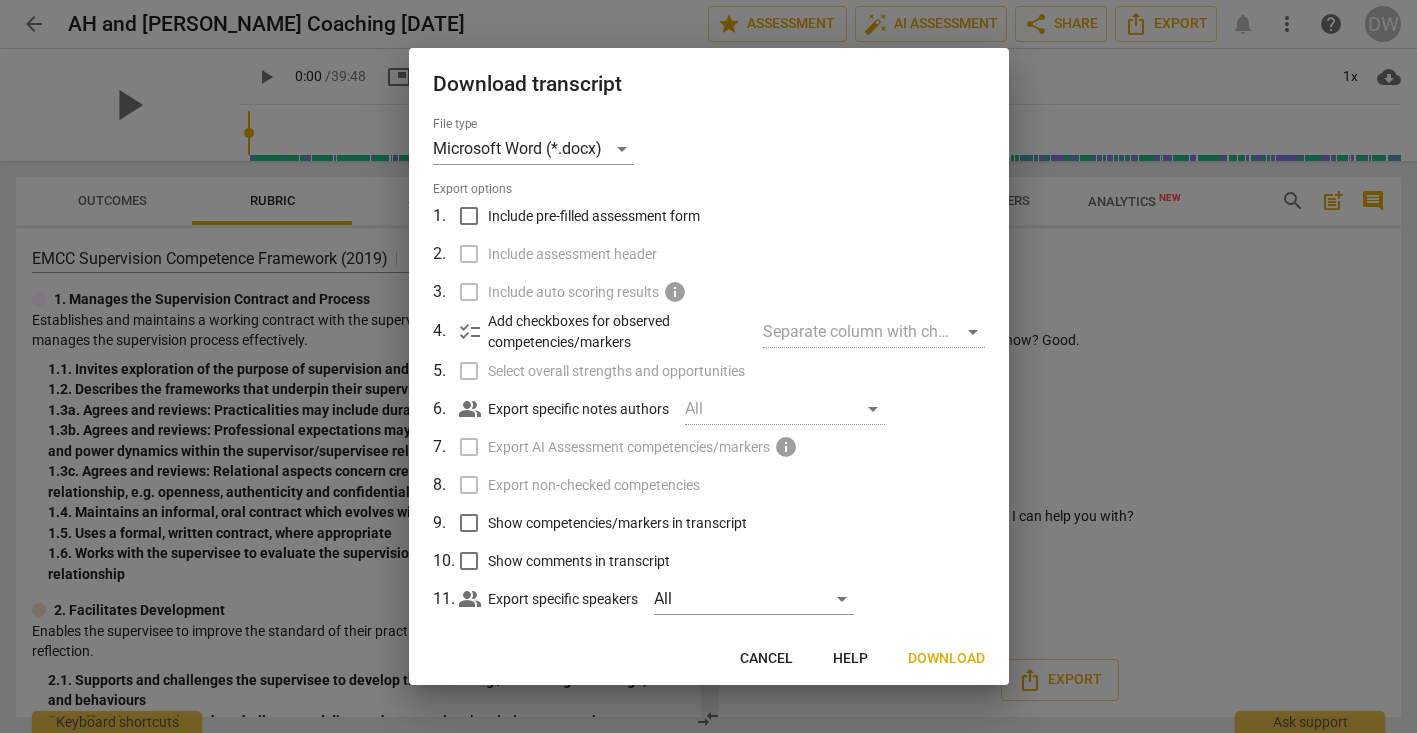 click on "Download" at bounding box center [946, 659] 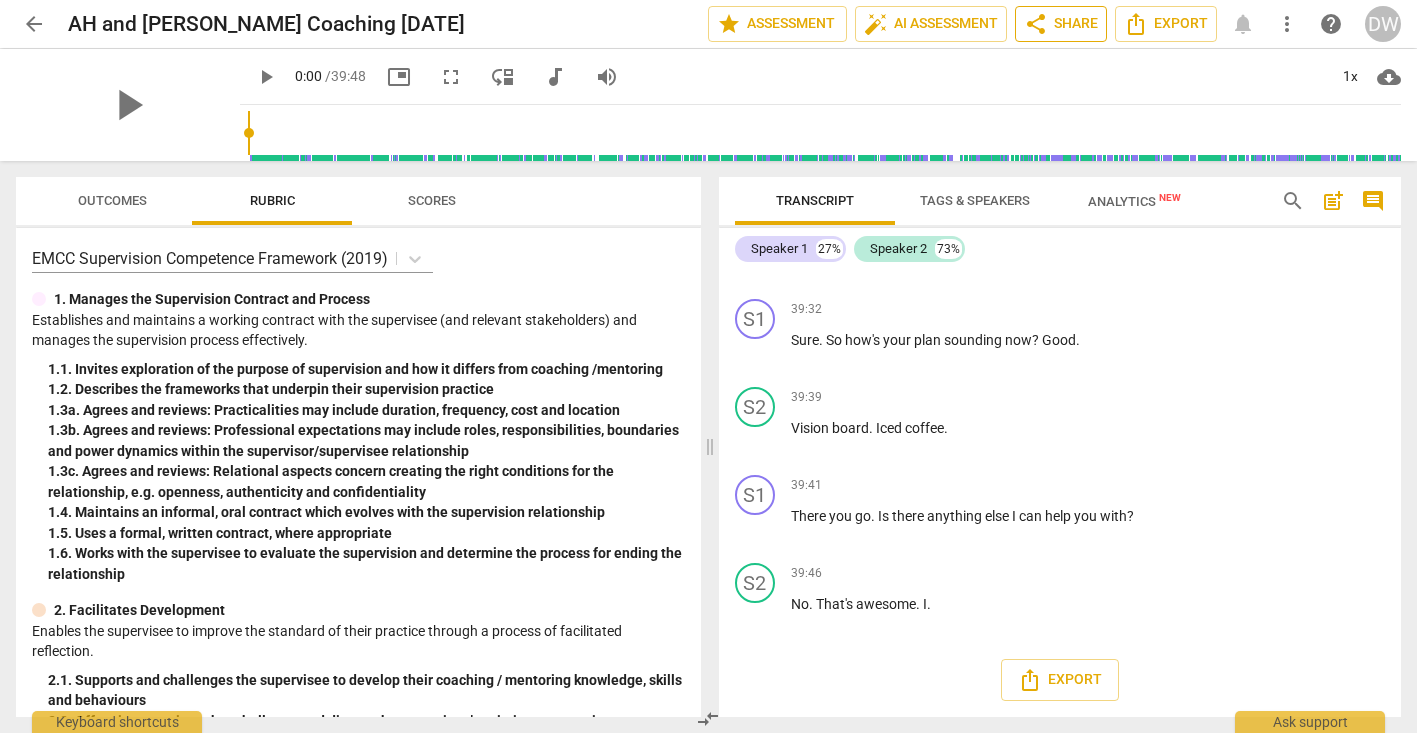 click on "share    Share" at bounding box center [1061, 24] 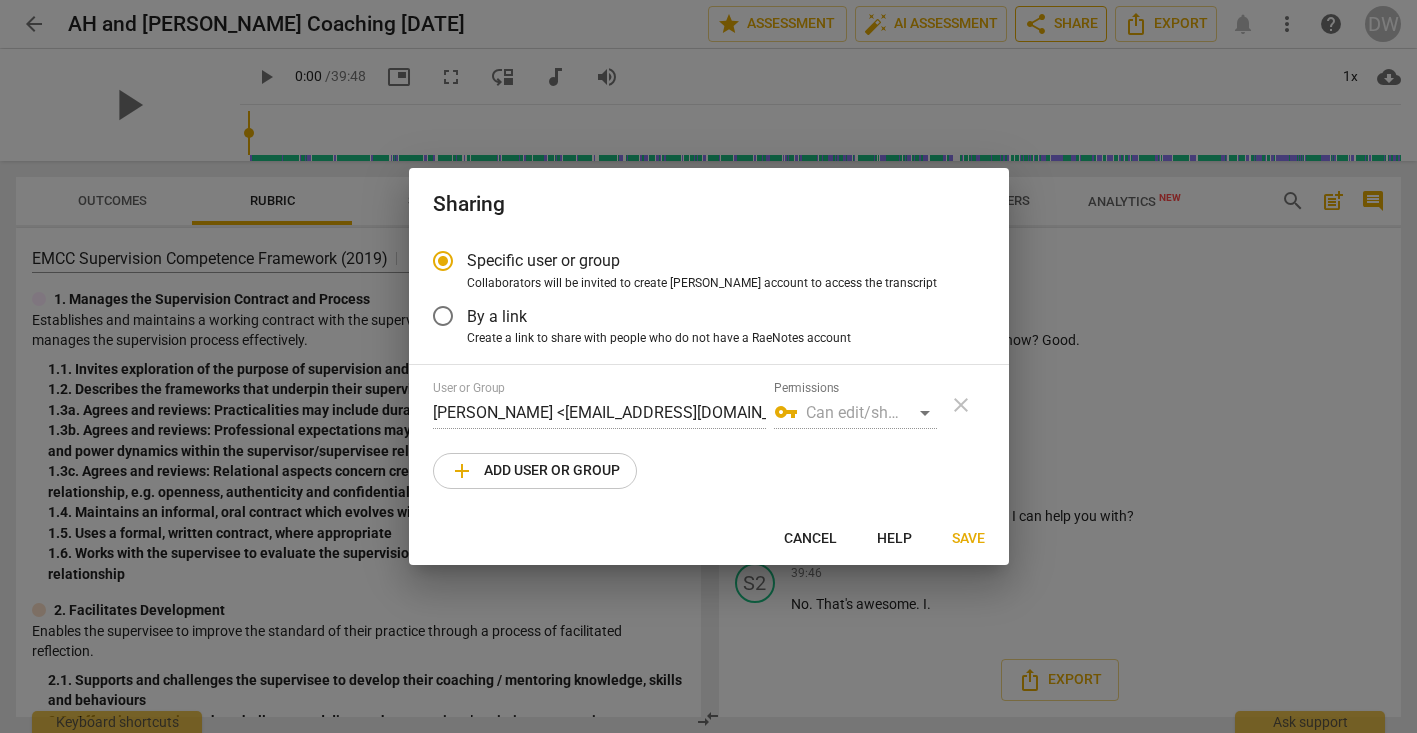 radio on "false" 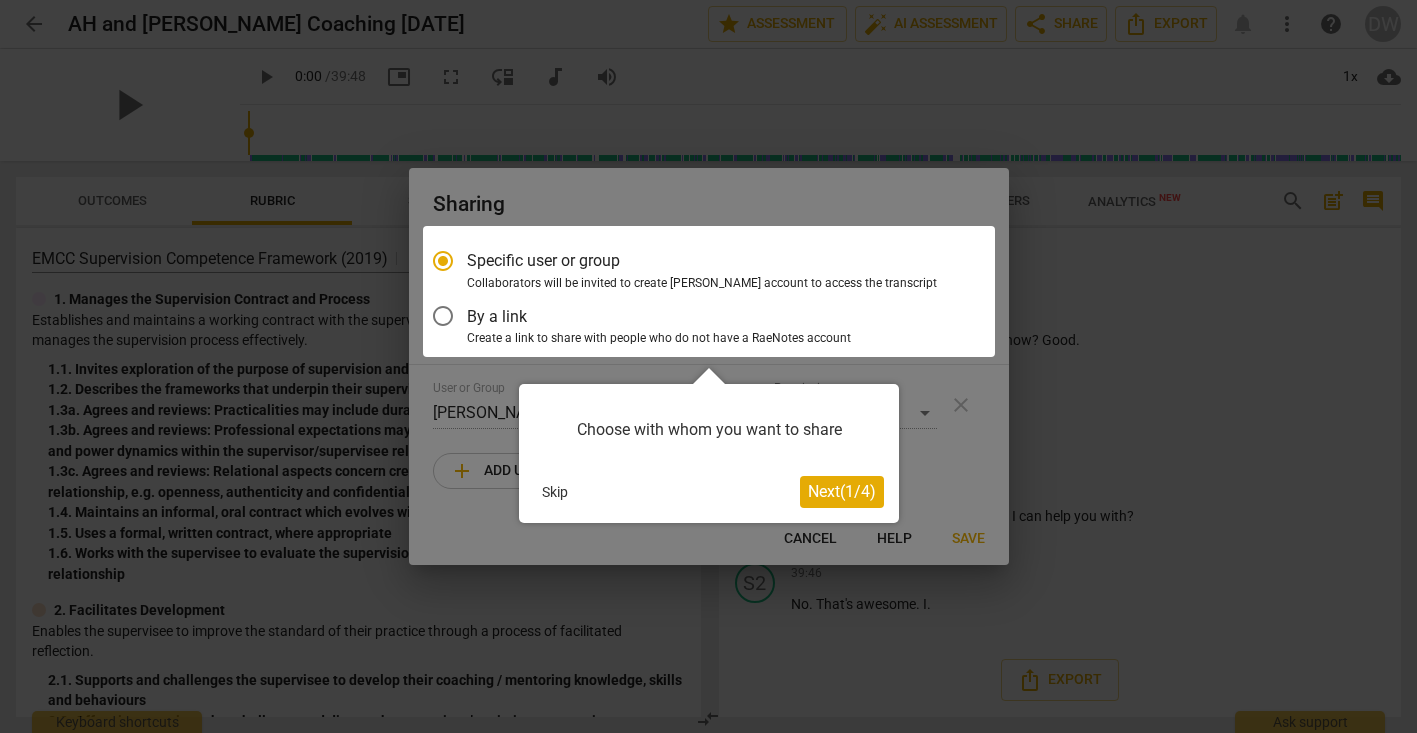 click at bounding box center [709, 291] 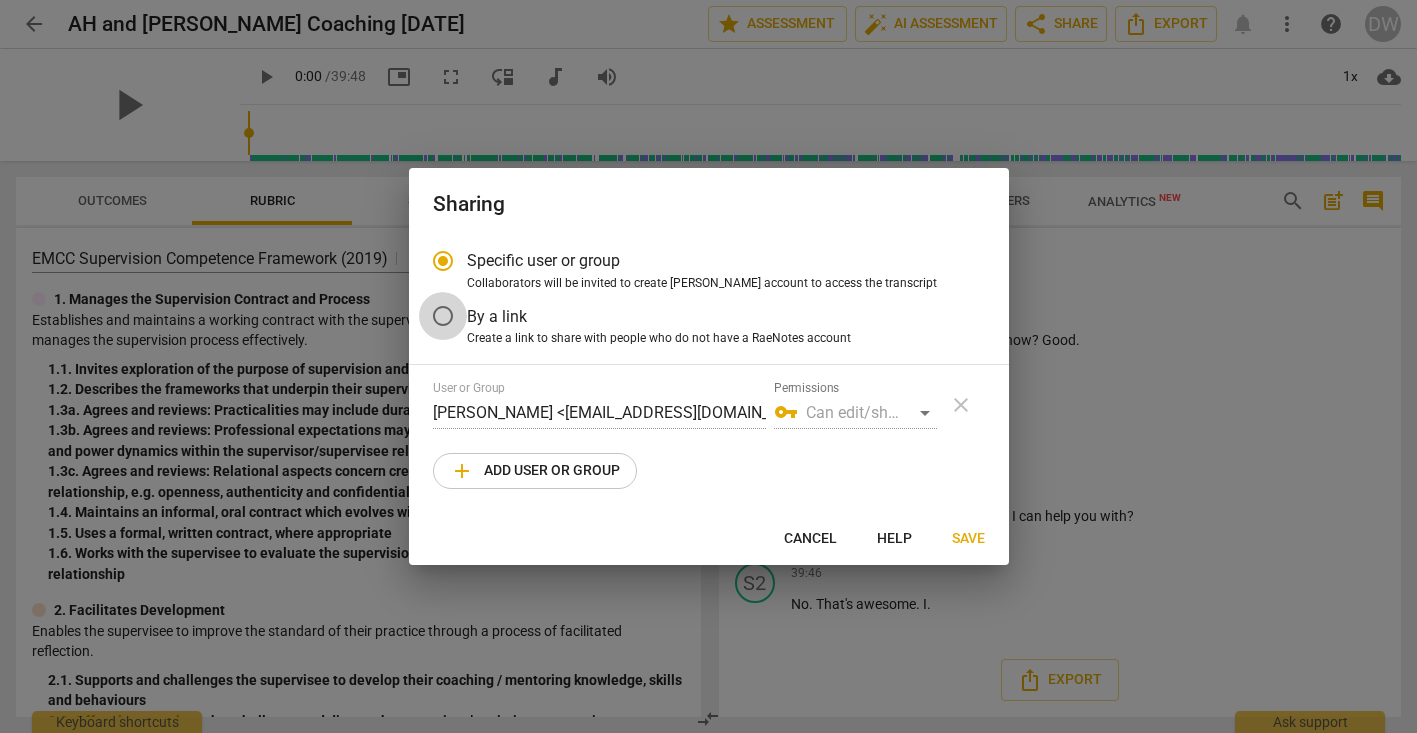 click on "By a link" at bounding box center [443, 316] 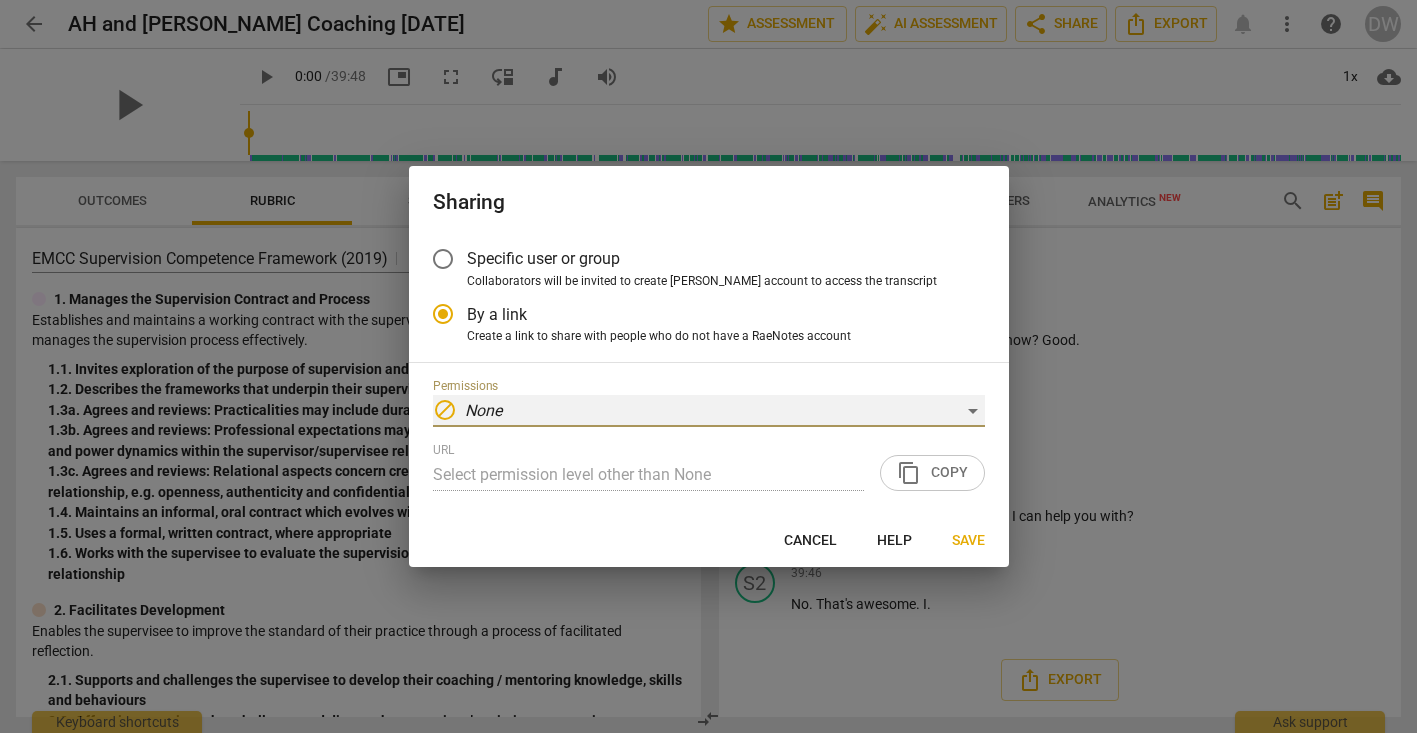 click on "block None" at bounding box center [709, 411] 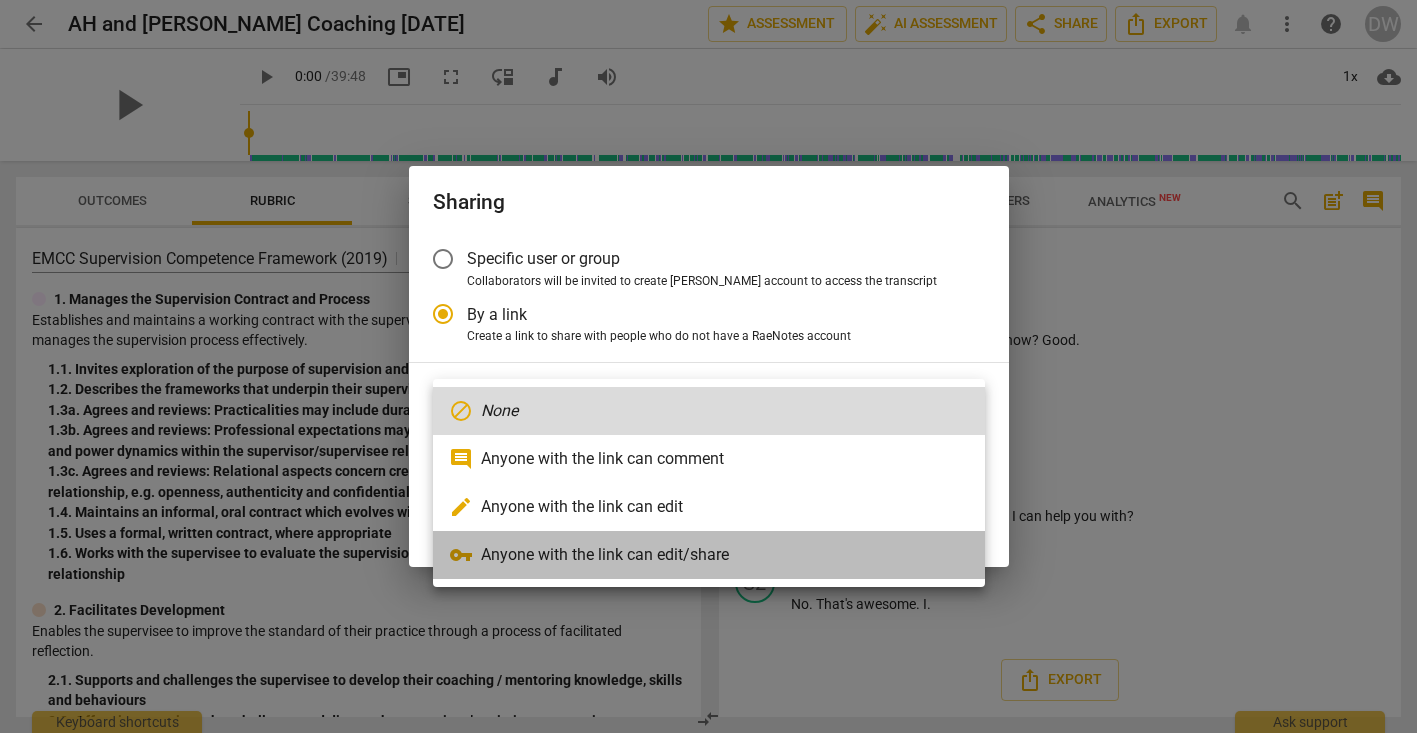 click on "vpn_key Anyone with the link can edit/share" at bounding box center [709, 555] 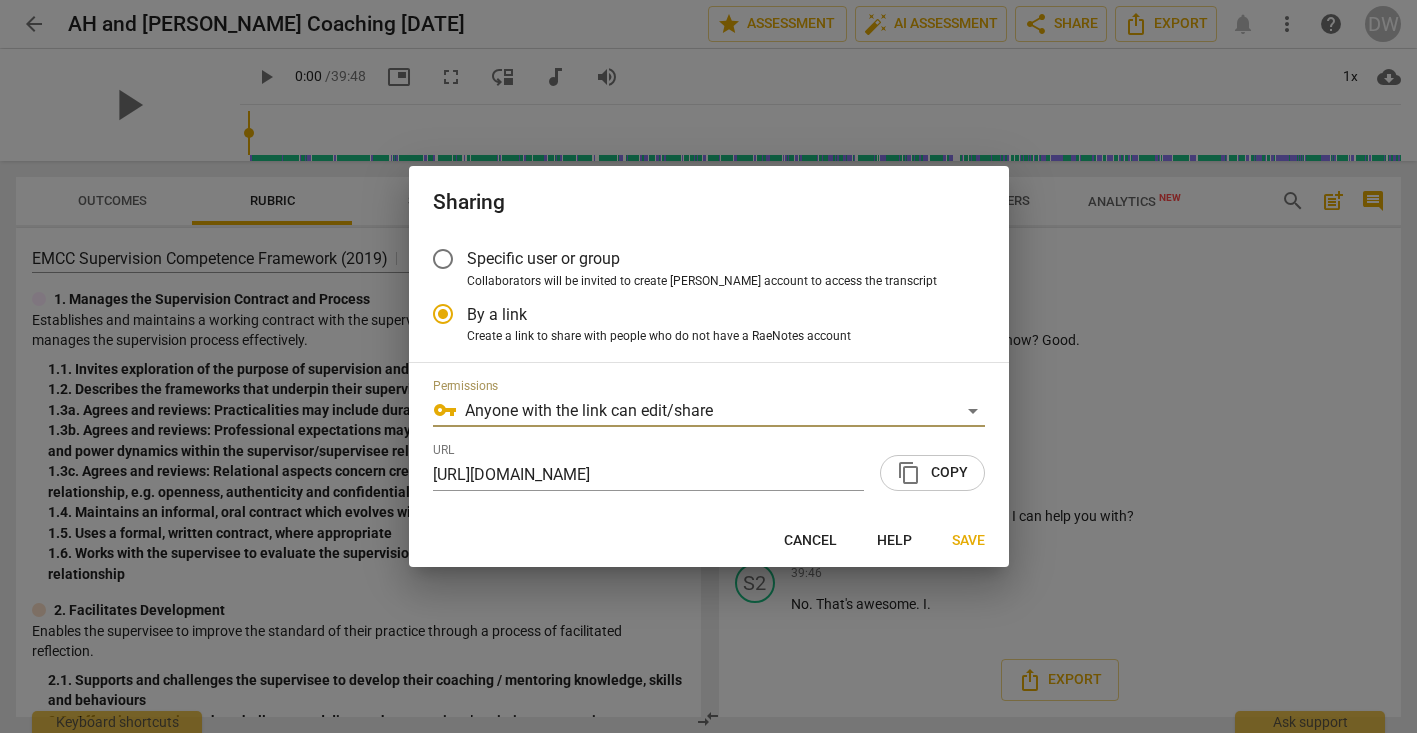 click on "content_copy   Copy" at bounding box center [932, 473] 